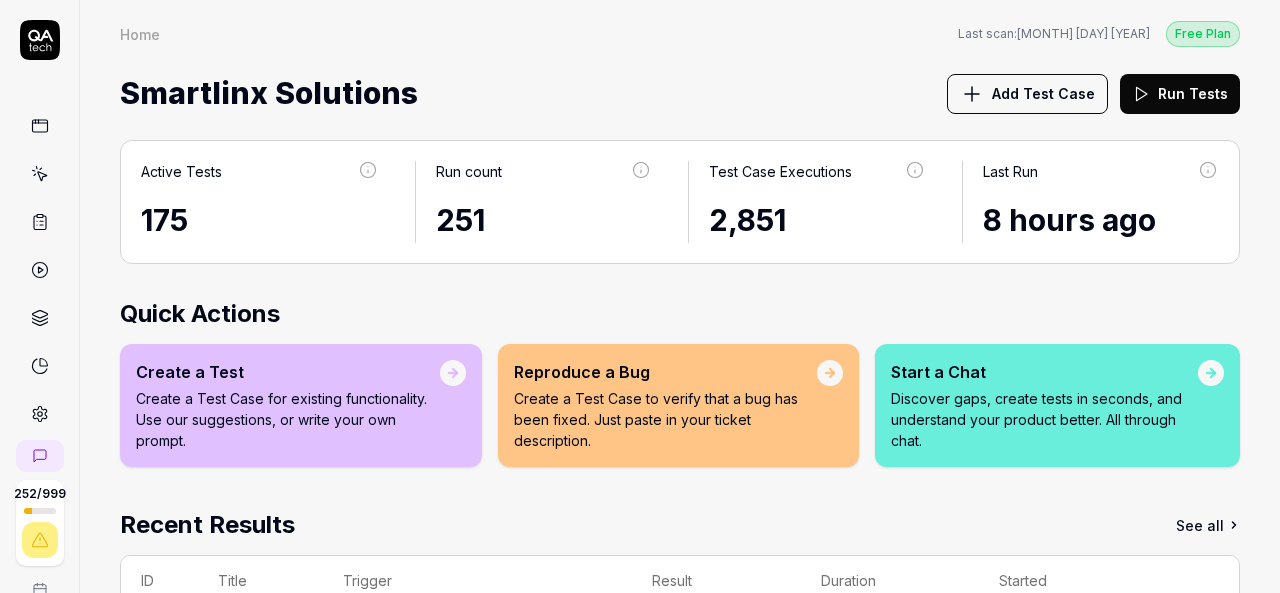 scroll, scrollTop: 0, scrollLeft: 0, axis: both 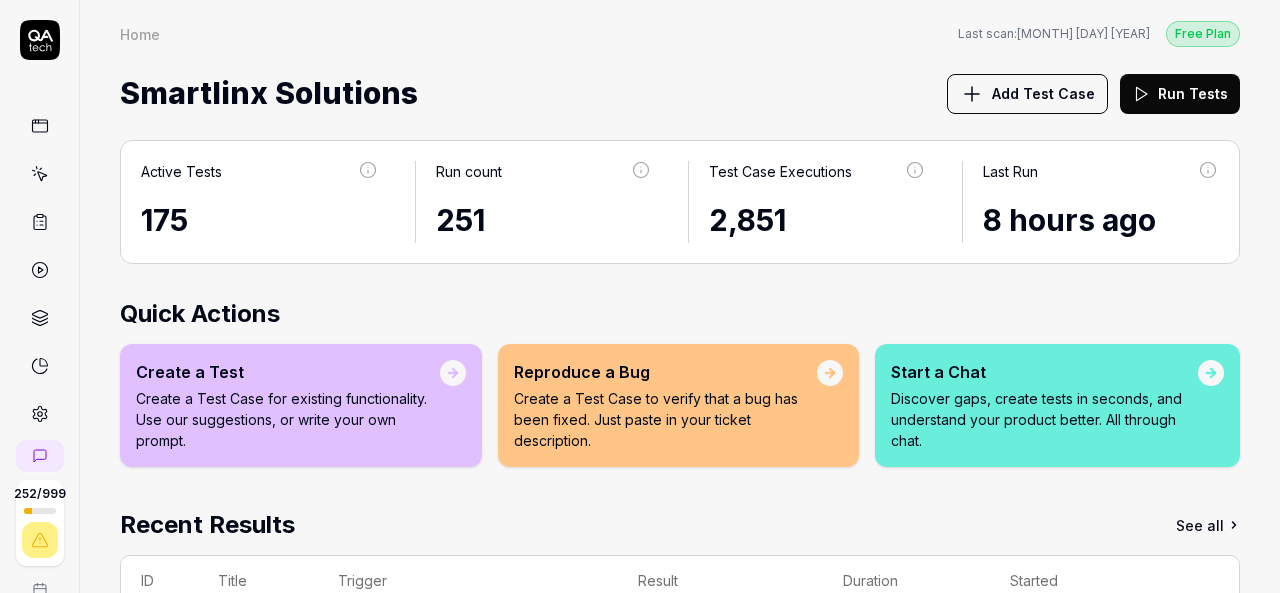 click 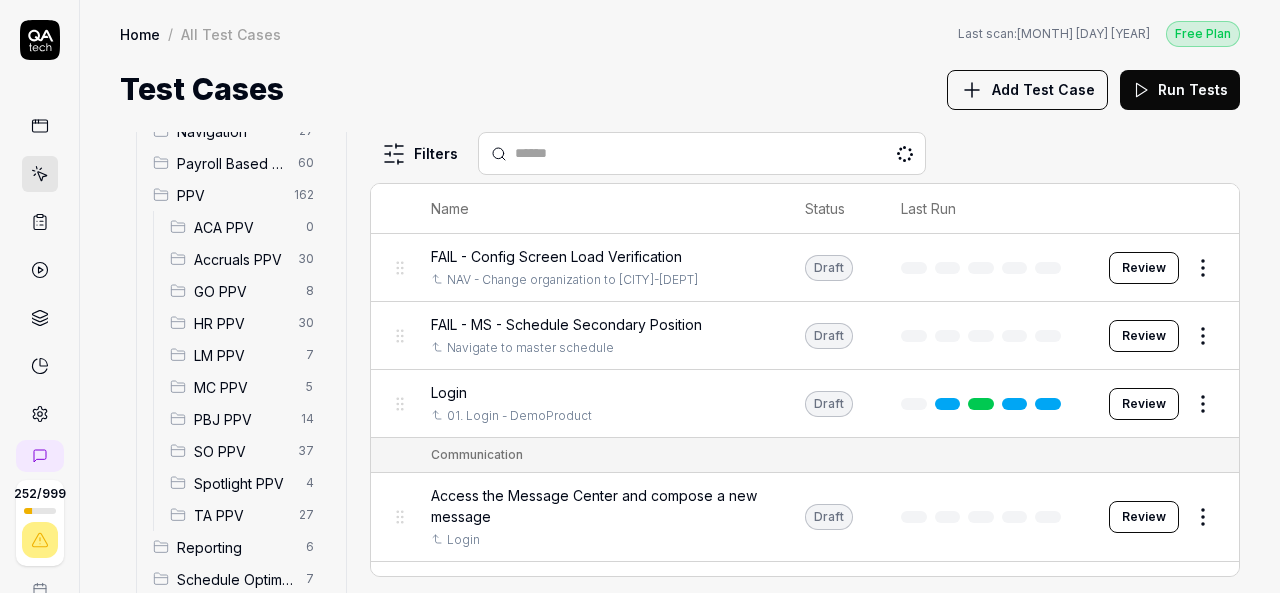 scroll, scrollTop: 282, scrollLeft: 0, axis: vertical 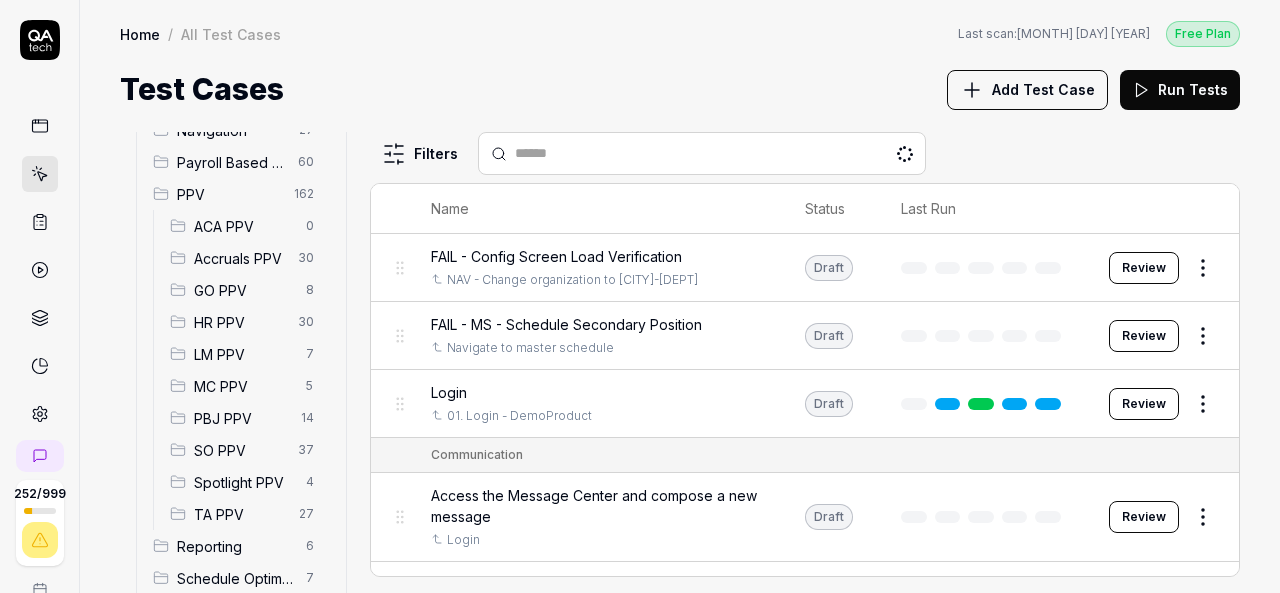 click on "ACA PPV" at bounding box center (244, 226) 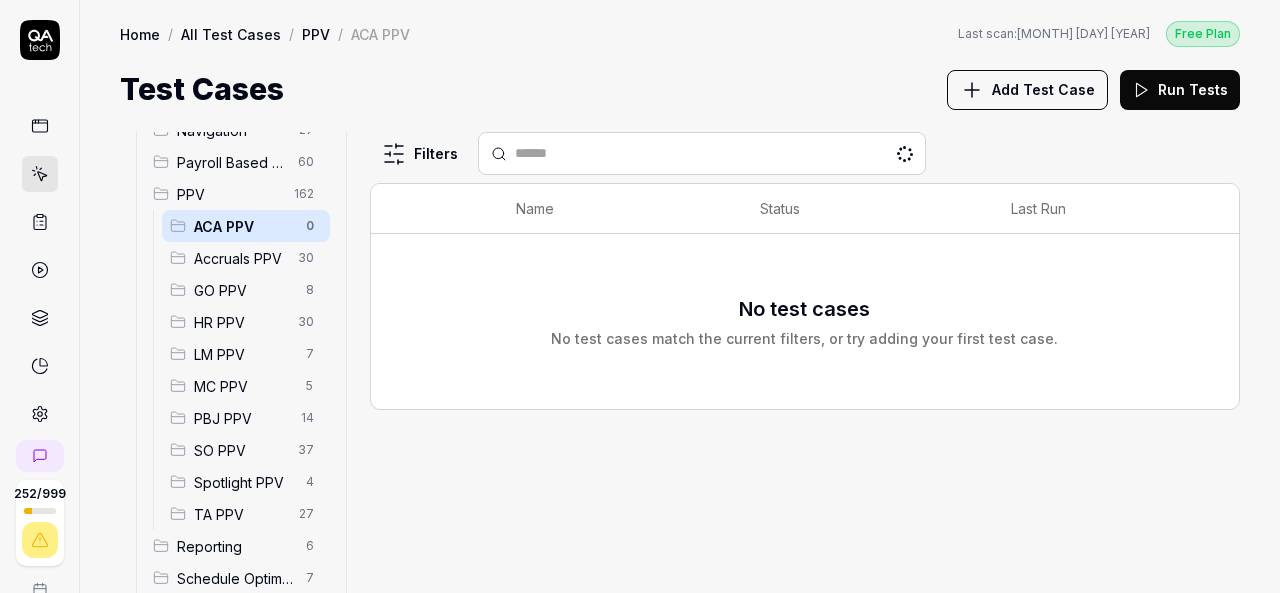 click on "Accruals PPV" at bounding box center [240, 258] 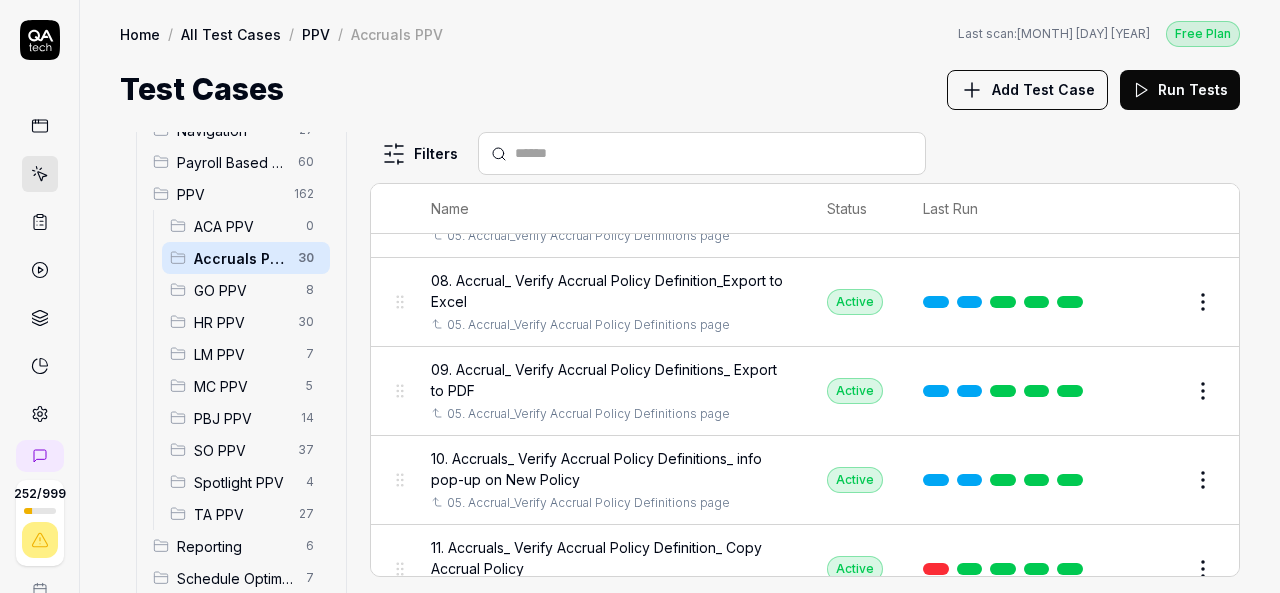 scroll, scrollTop: 537, scrollLeft: 0, axis: vertical 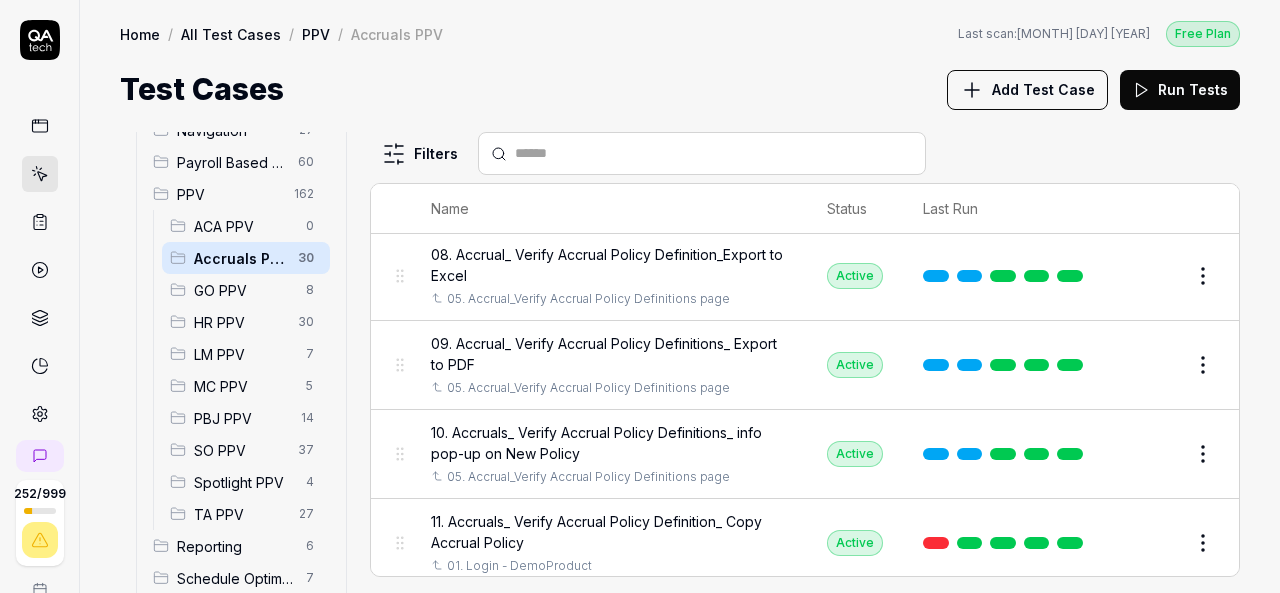 click on "09. Accrual_ Verify Accrual Policy Definitions_ Export to PDF" at bounding box center (609, 354) 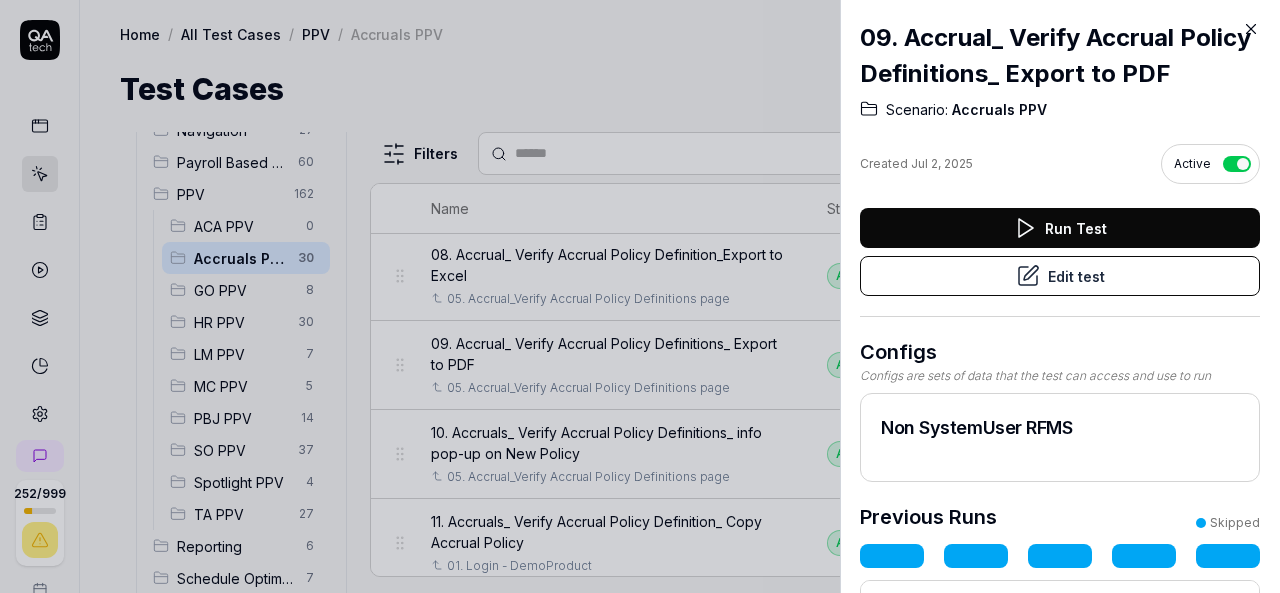 click on "Edit test" at bounding box center [1060, 276] 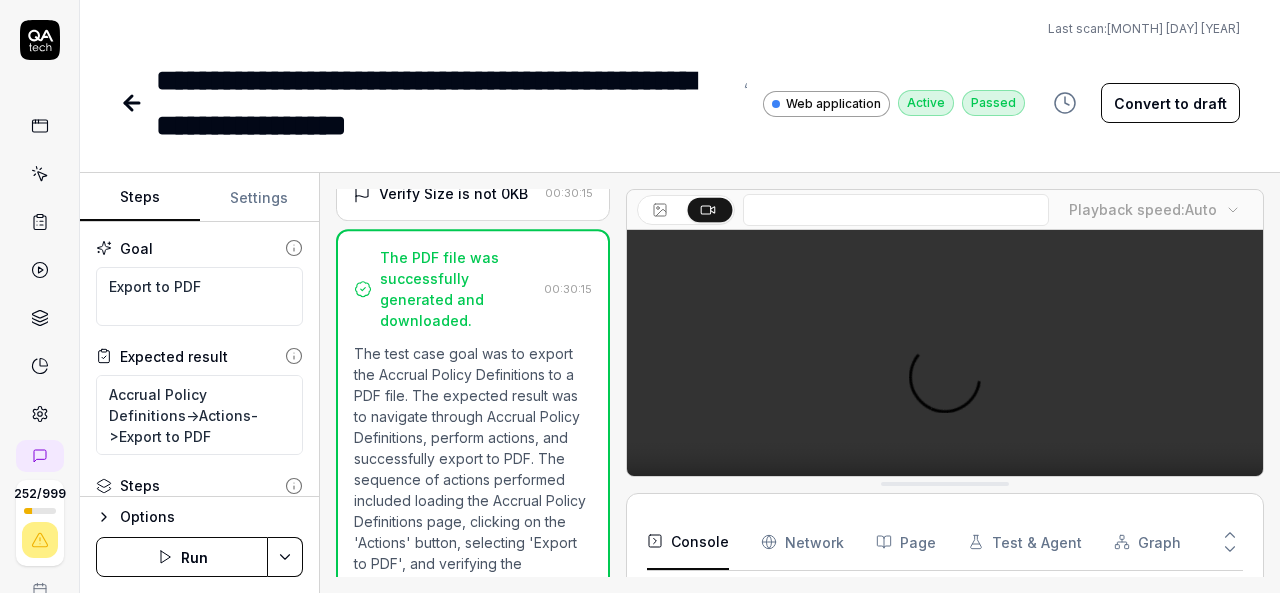 scroll, scrollTop: 794, scrollLeft: 0, axis: vertical 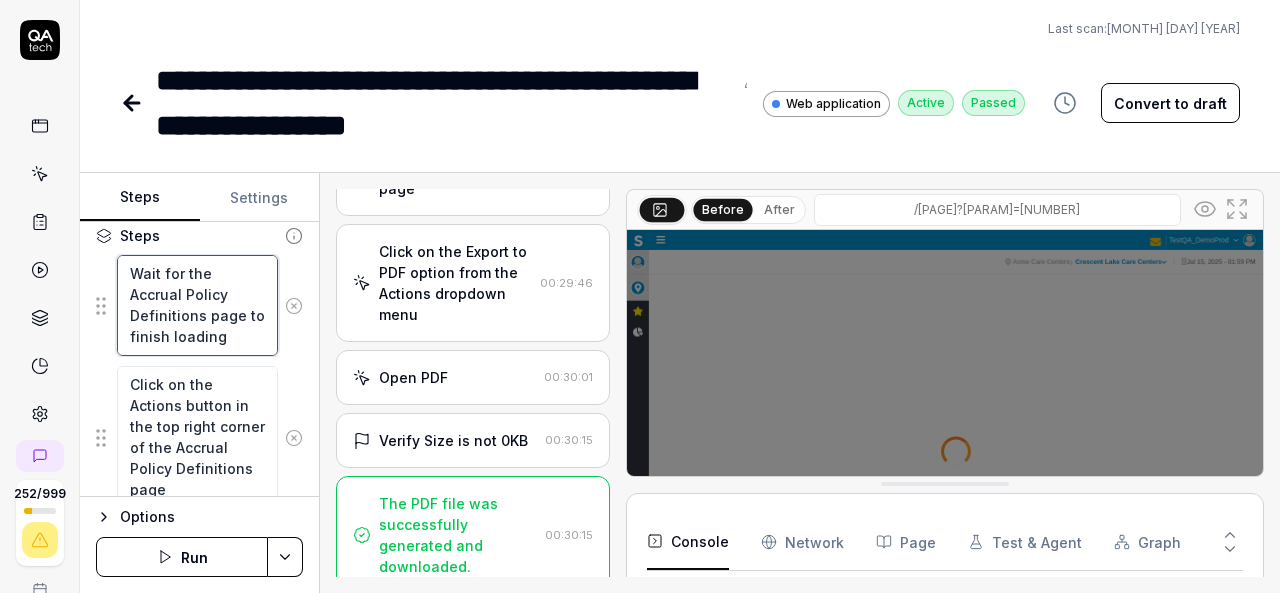 click on "Wait for the Accrual Policy Definitions page to finish loading" at bounding box center (197, 305) 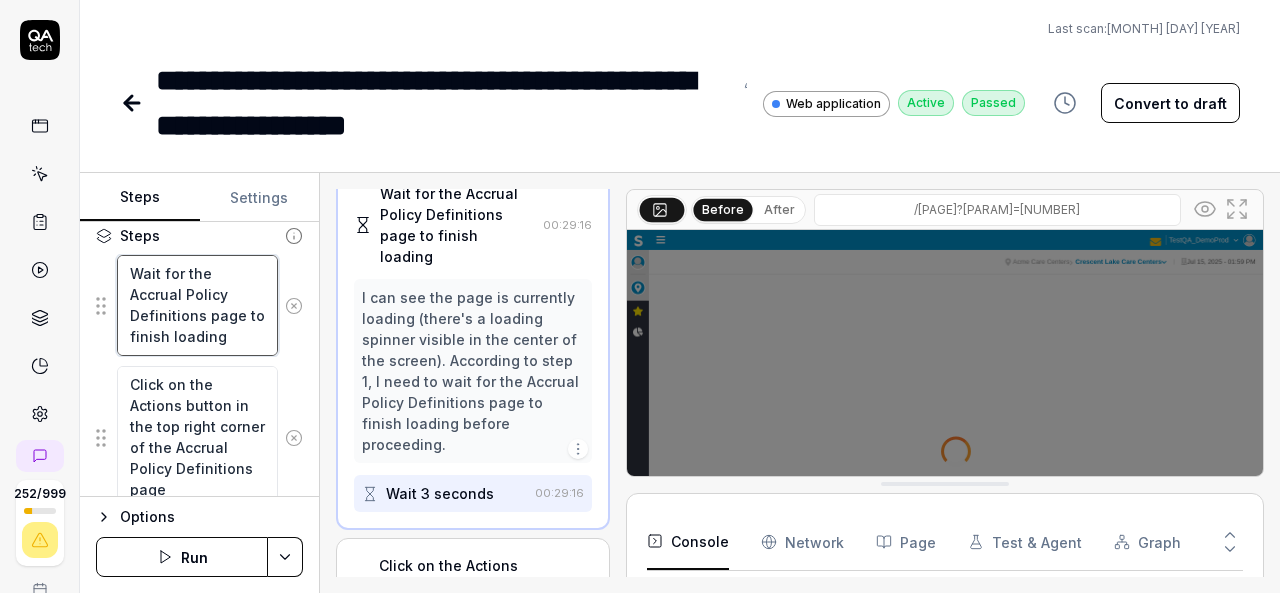 scroll, scrollTop: 86, scrollLeft: 0, axis: vertical 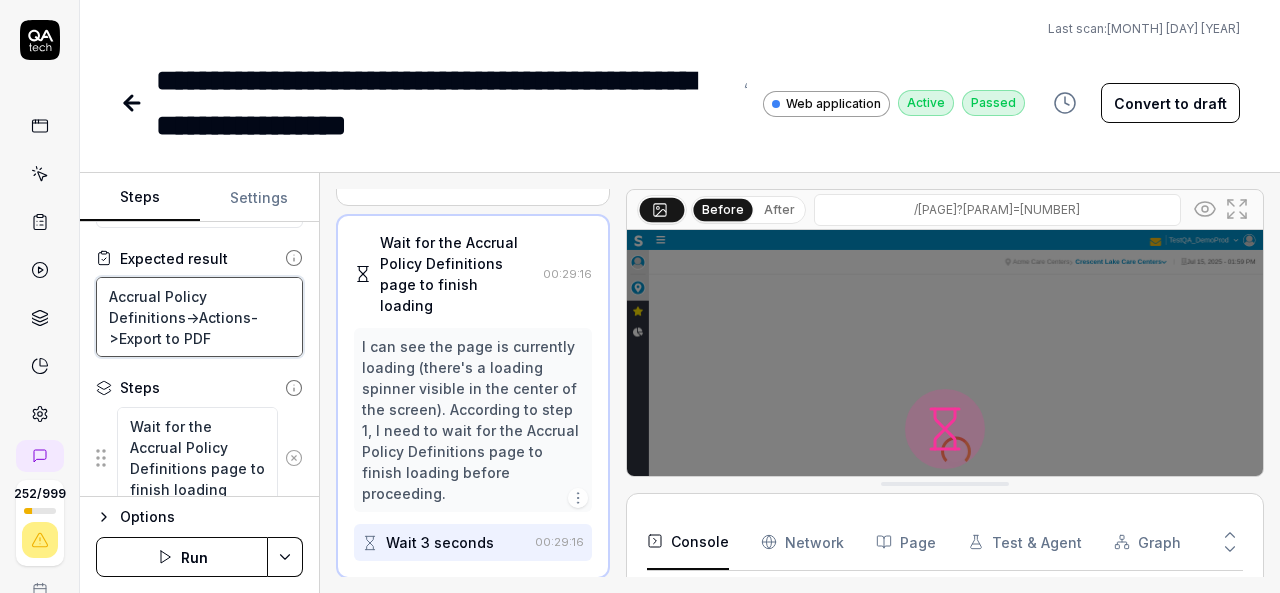 click on "Accrual Policy Definitions->Actions->Export to PDF" at bounding box center (199, 317) 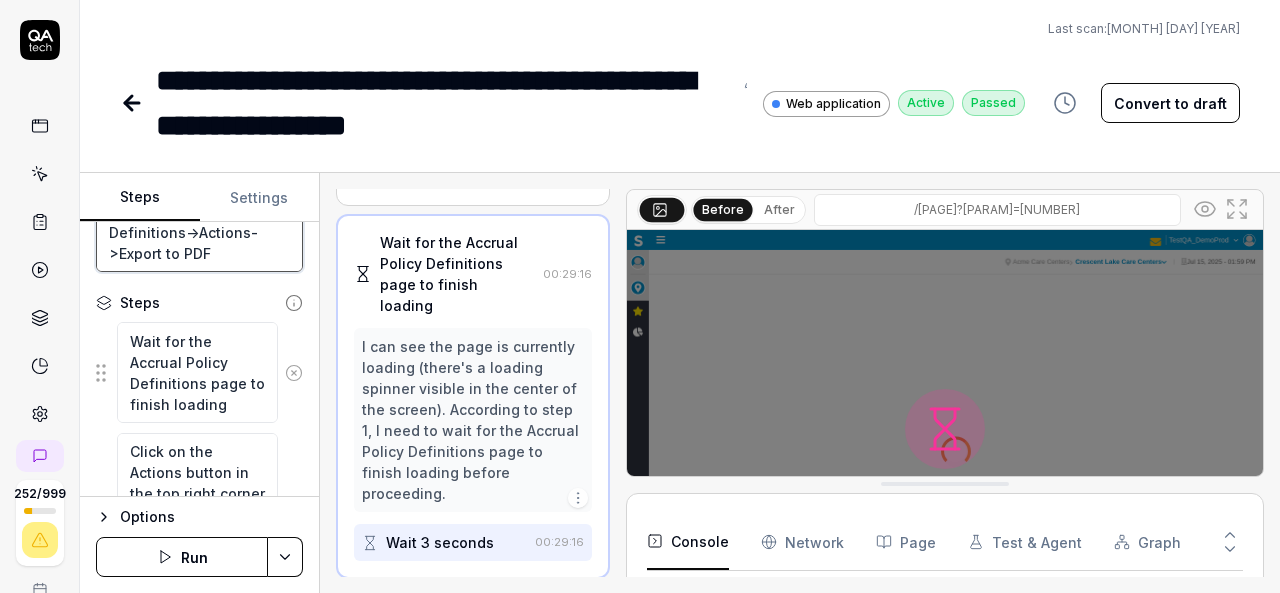 scroll, scrollTop: 190, scrollLeft: 0, axis: vertical 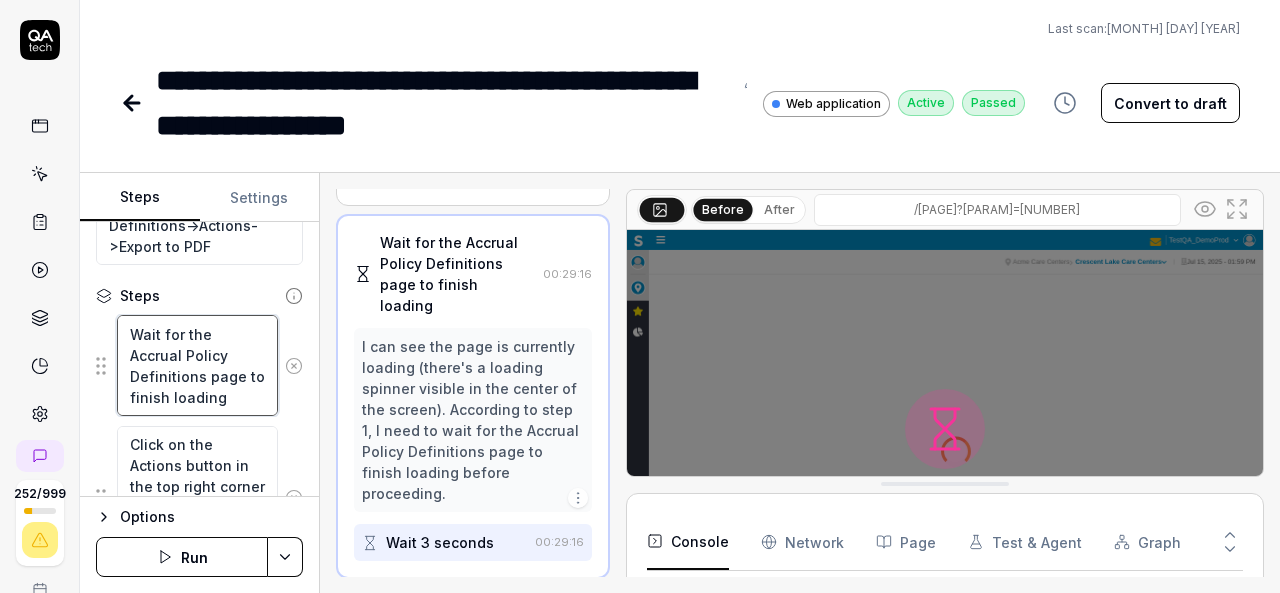 click on "Wait for the Accrual Policy Definitions page to finish loading" at bounding box center (197, 365) 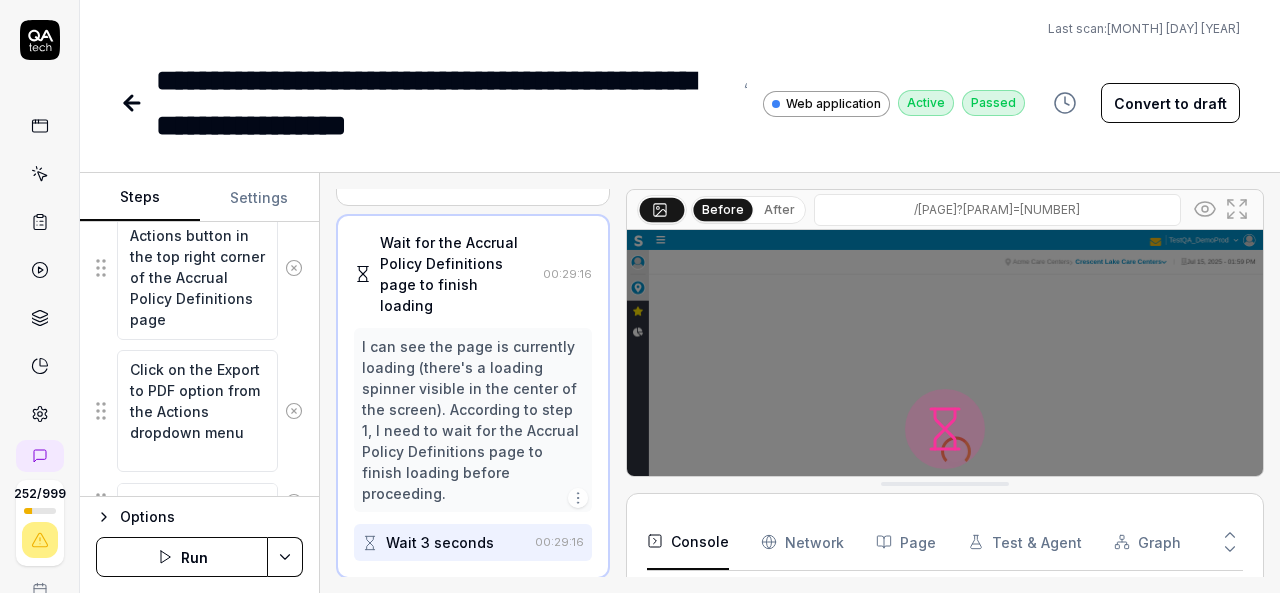 scroll, scrollTop: 424, scrollLeft: 0, axis: vertical 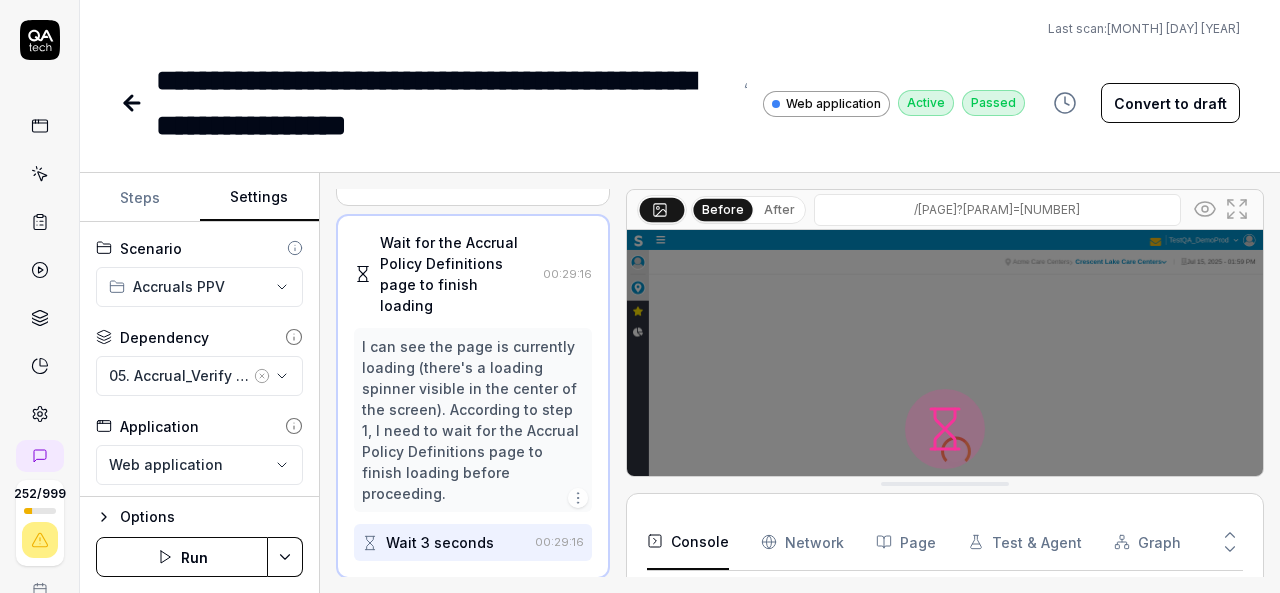 click on "Settings" at bounding box center (260, 198) 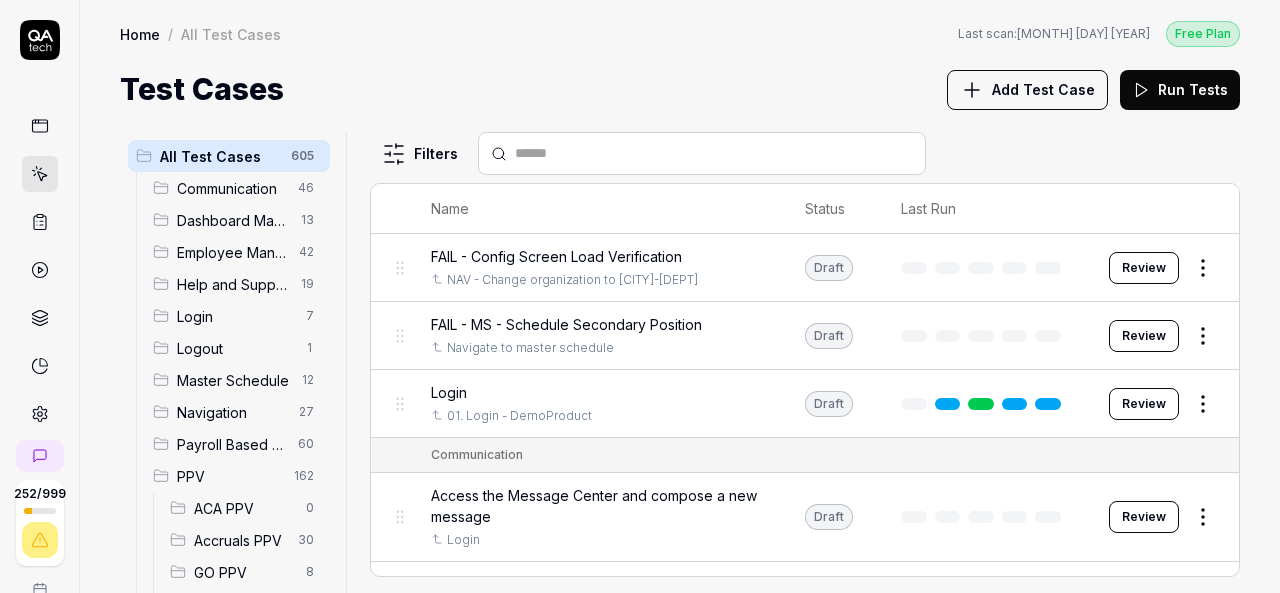 scroll, scrollTop: 166, scrollLeft: 0, axis: vertical 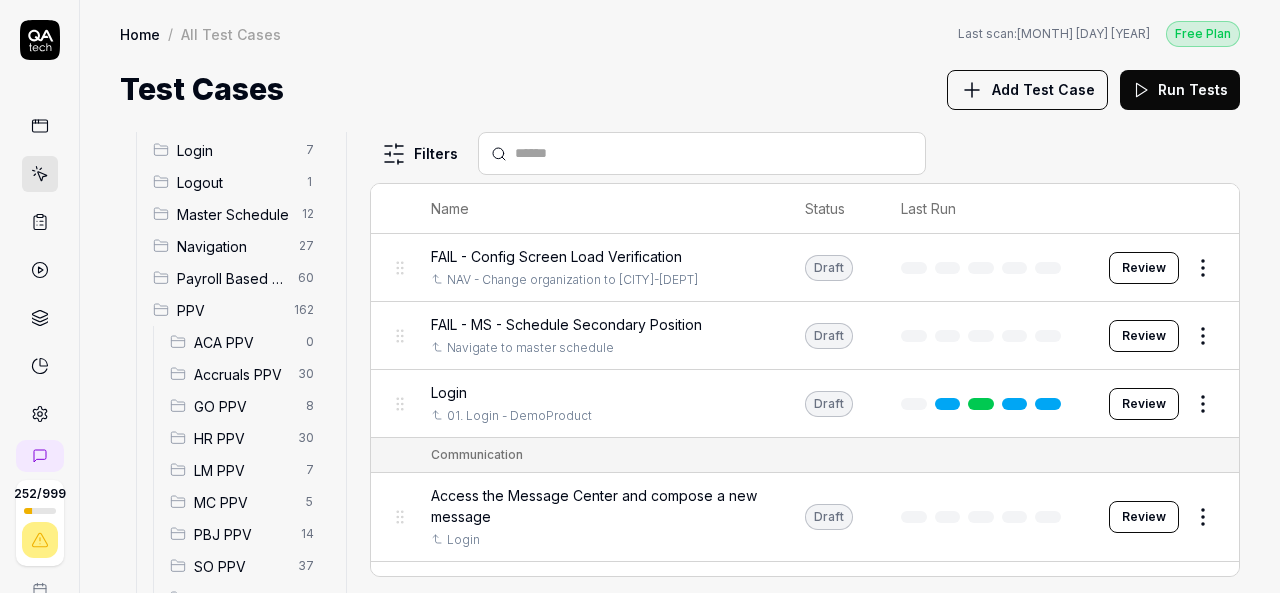 click on "Accruals PPV" at bounding box center [240, 374] 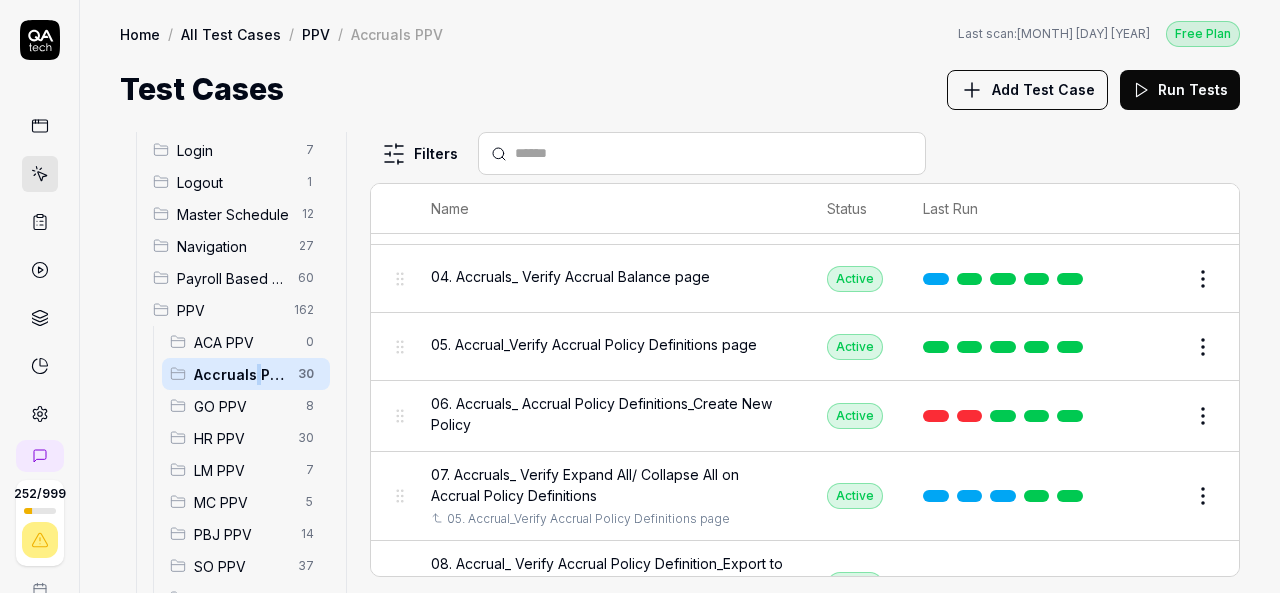 scroll, scrollTop: 226, scrollLeft: 0, axis: vertical 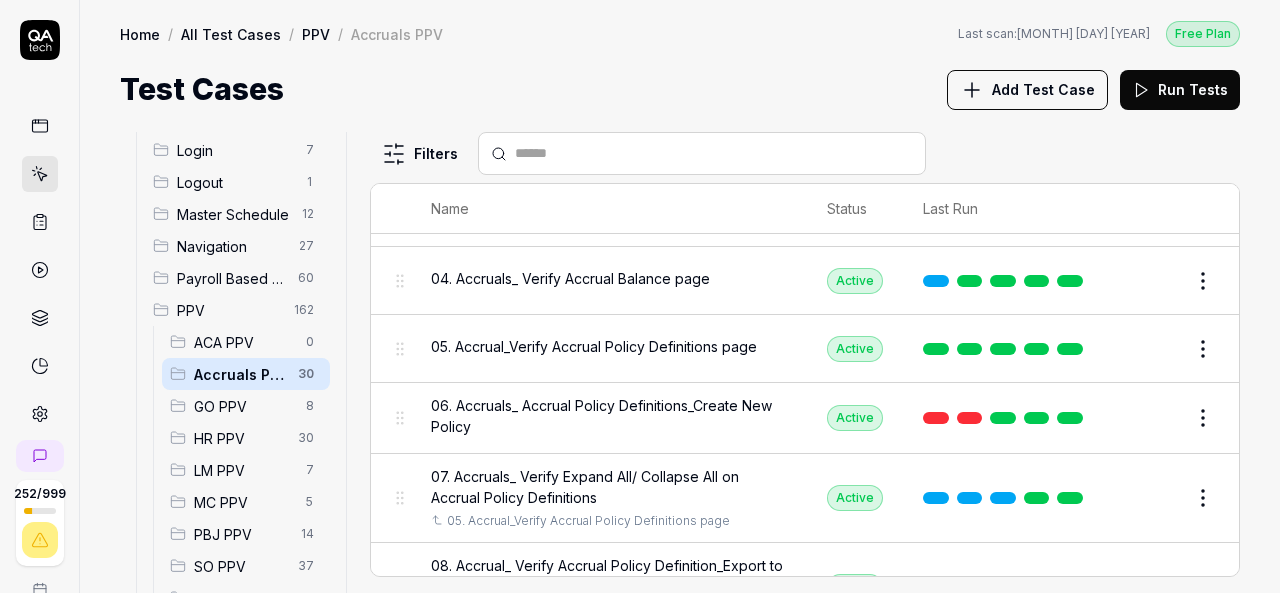 click on "05. Accrual_Verify Accrual Policy Definitions page" at bounding box center [594, 346] 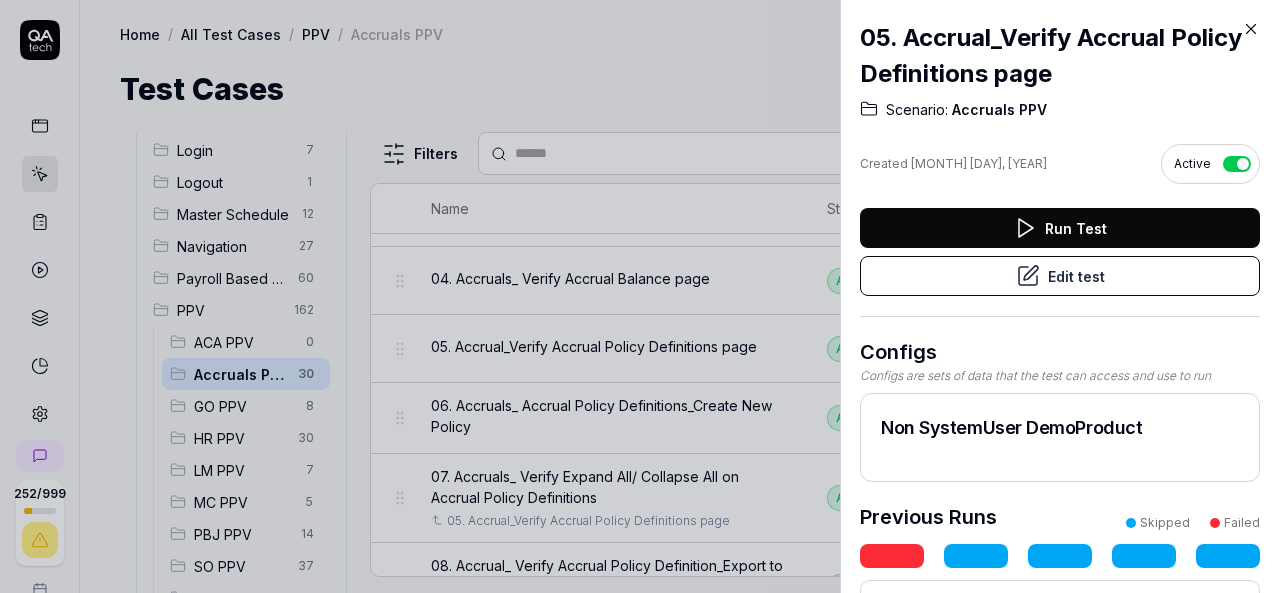 click on "Edit test" at bounding box center (1060, 276) 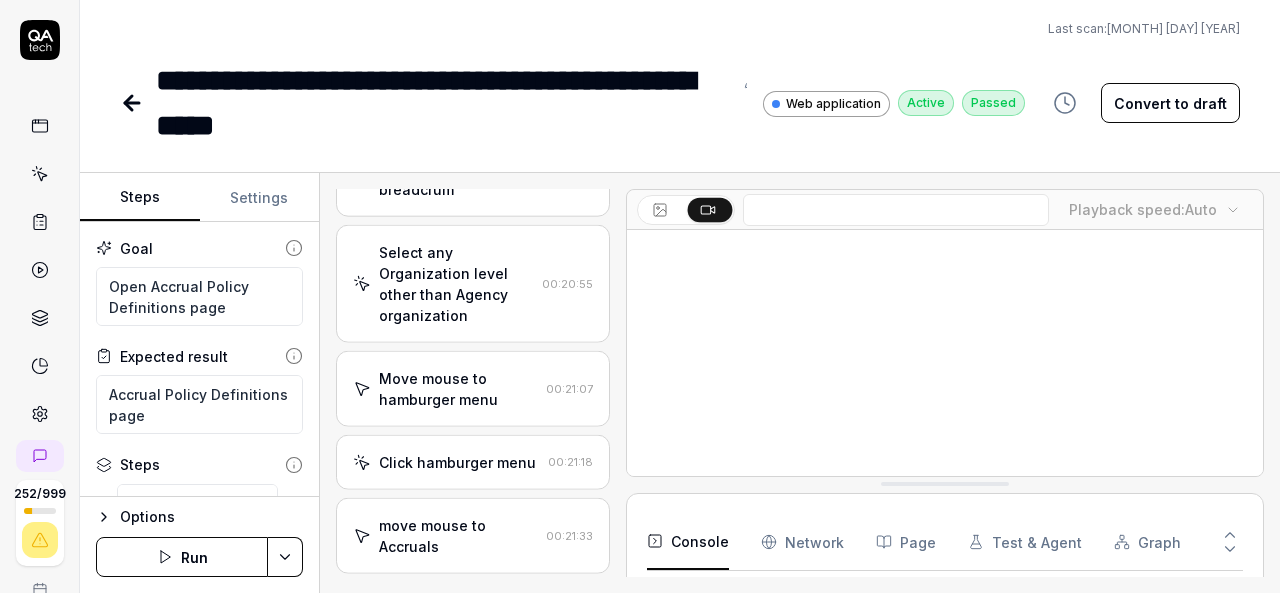 scroll, scrollTop: 1094, scrollLeft: 0, axis: vertical 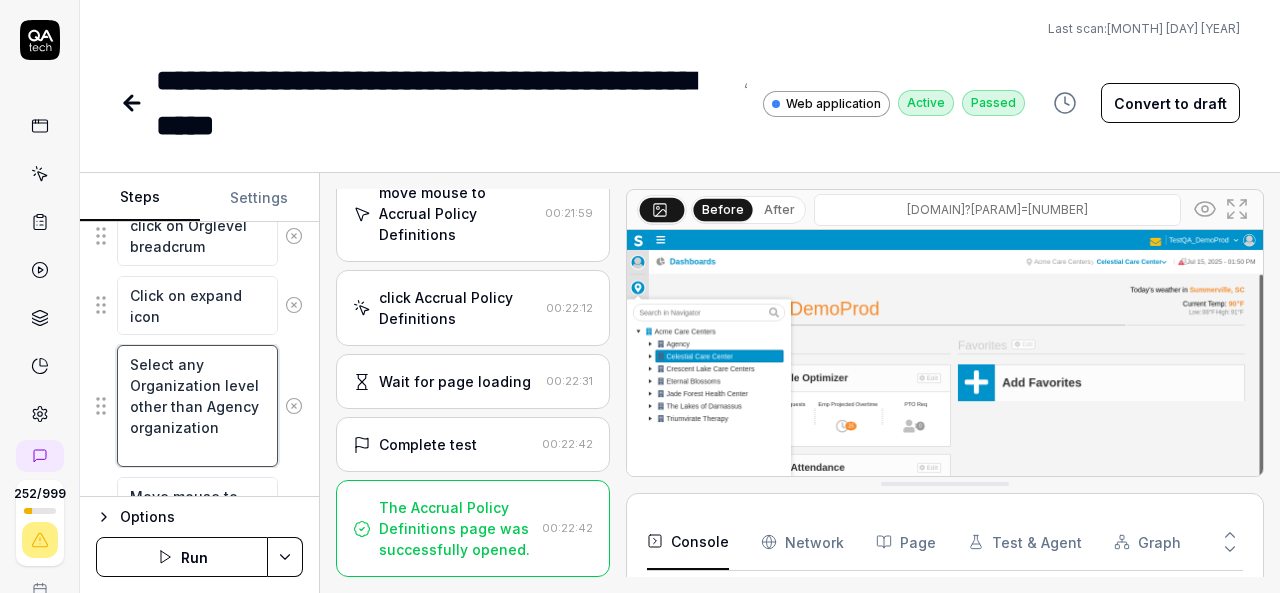 click on "Select any Organization level other than Agency organization" at bounding box center (197, 406) 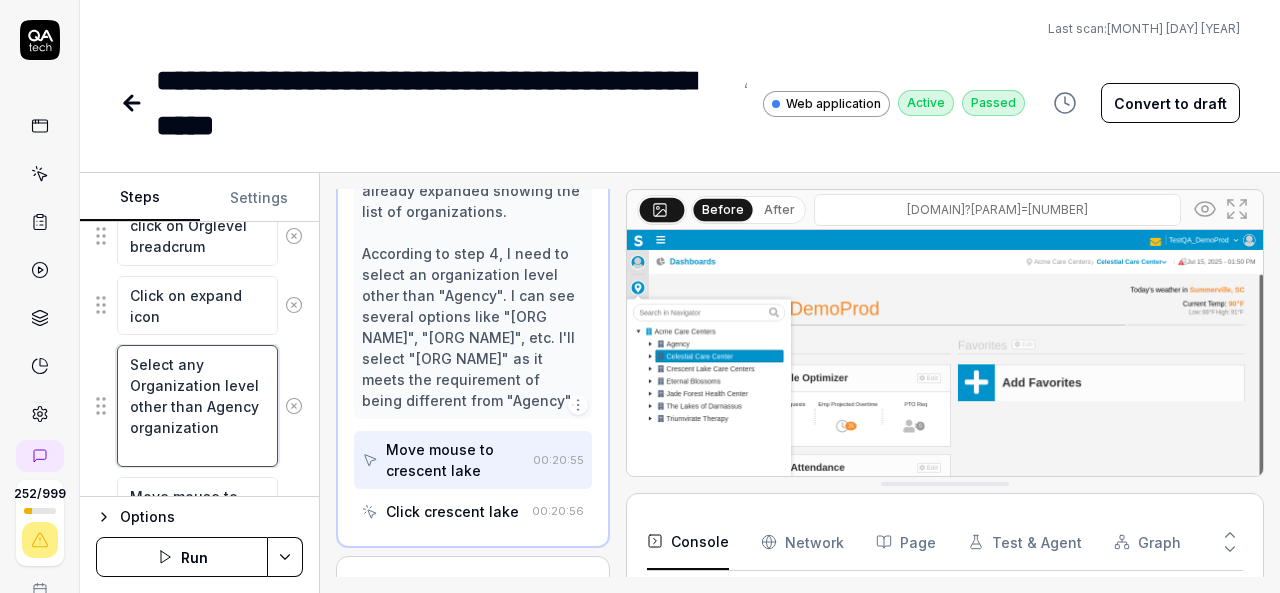 scroll, scrollTop: 734, scrollLeft: 0, axis: vertical 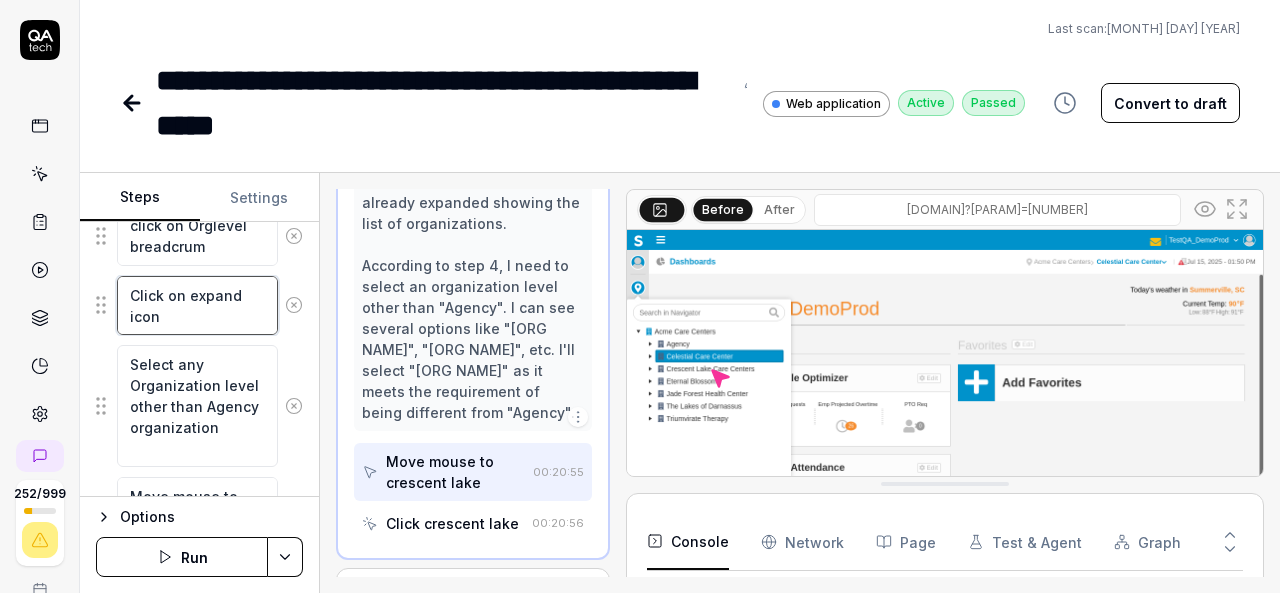 click on "Click on expand icon" at bounding box center [197, 305] 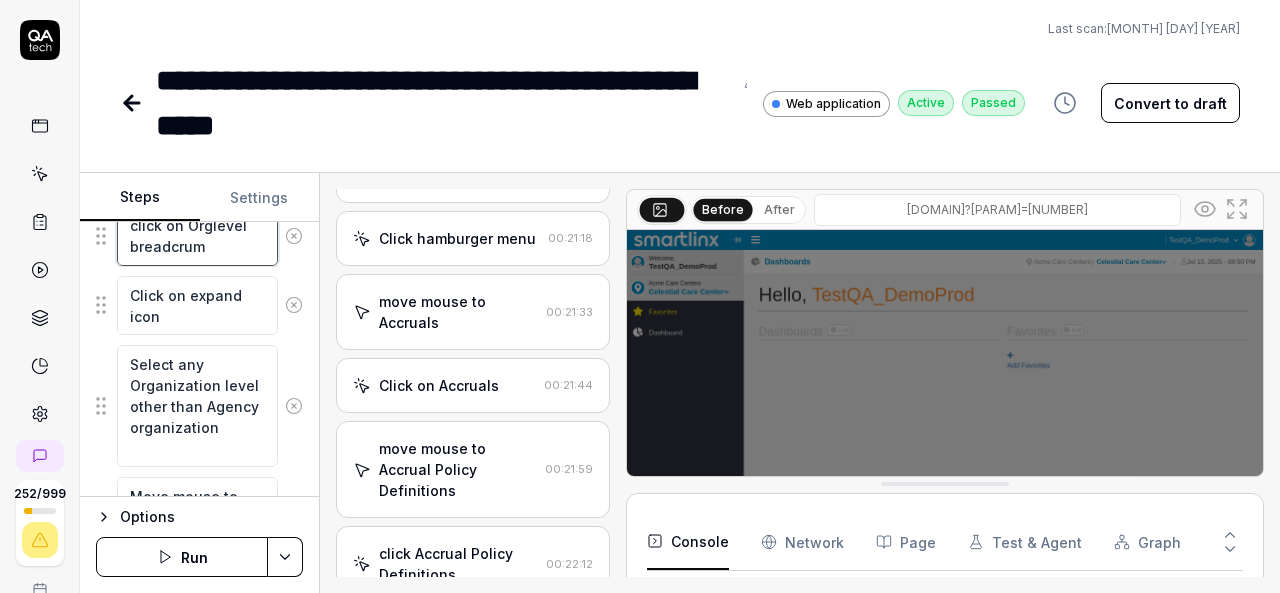 click on "click on Orglevel breadcrum" at bounding box center [197, 235] 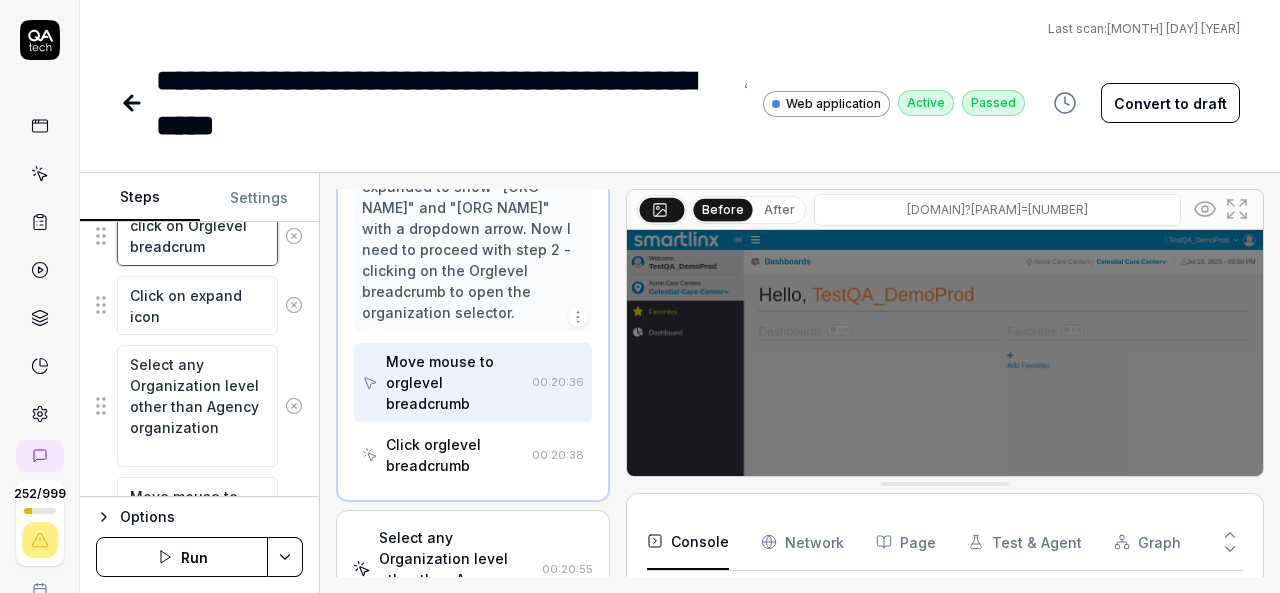 scroll, scrollTop: 419, scrollLeft: 0, axis: vertical 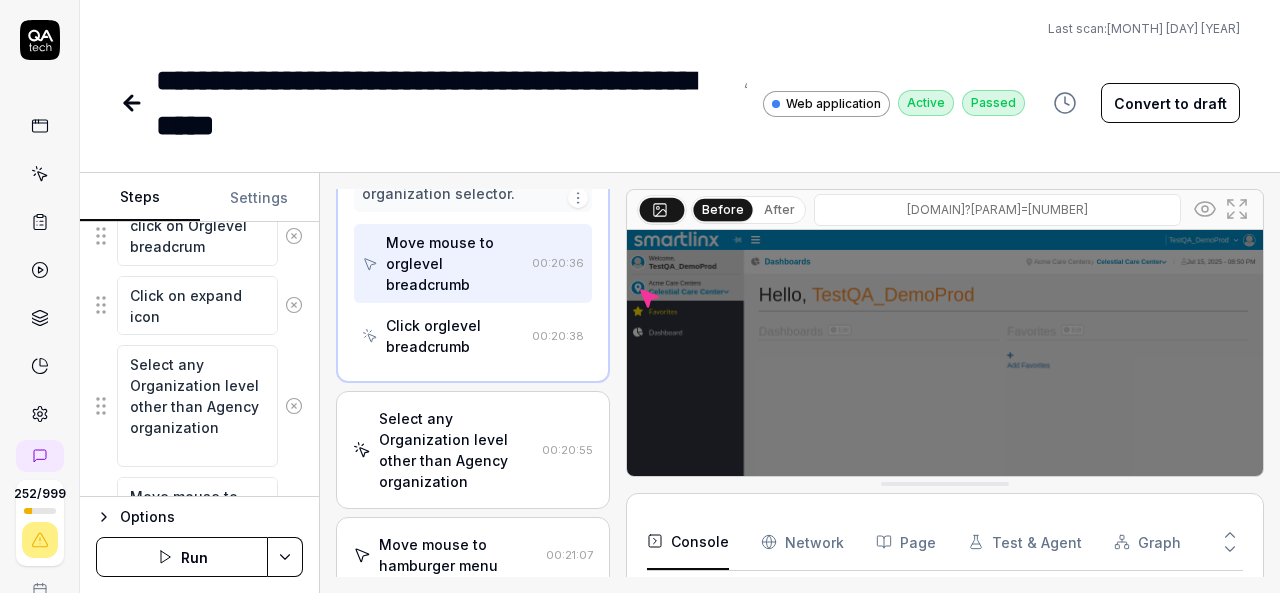 click on "Select any Organization level other than Agency organization" at bounding box center [456, 450] 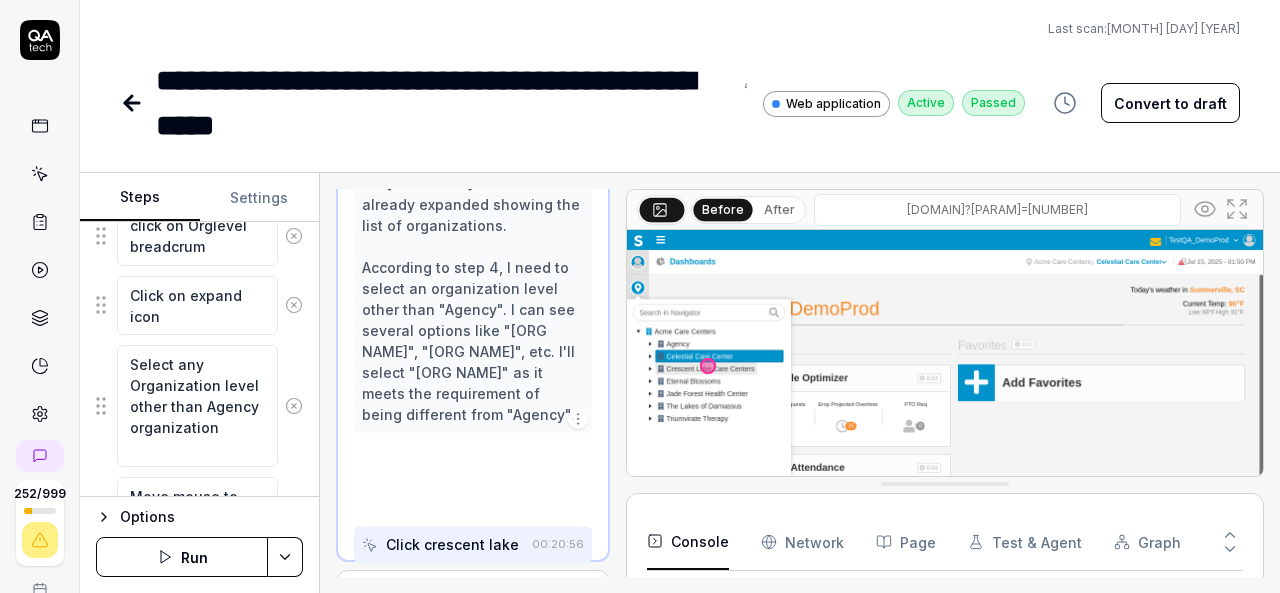 scroll, scrollTop: 734, scrollLeft: 0, axis: vertical 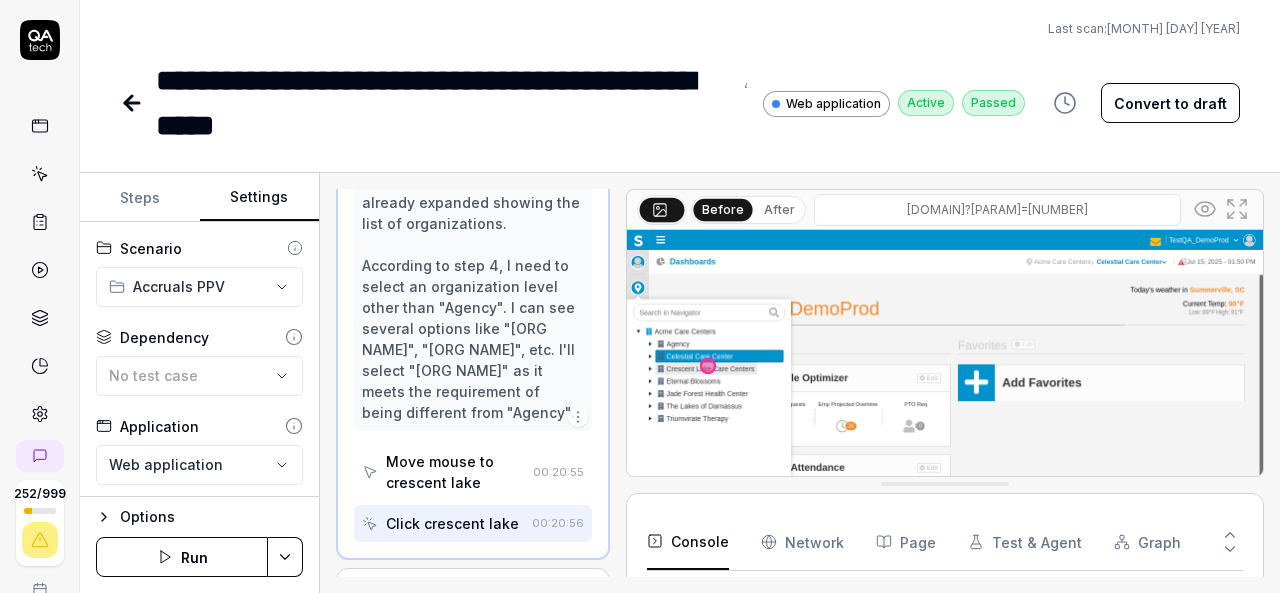 click on "Settings" at bounding box center [260, 198] 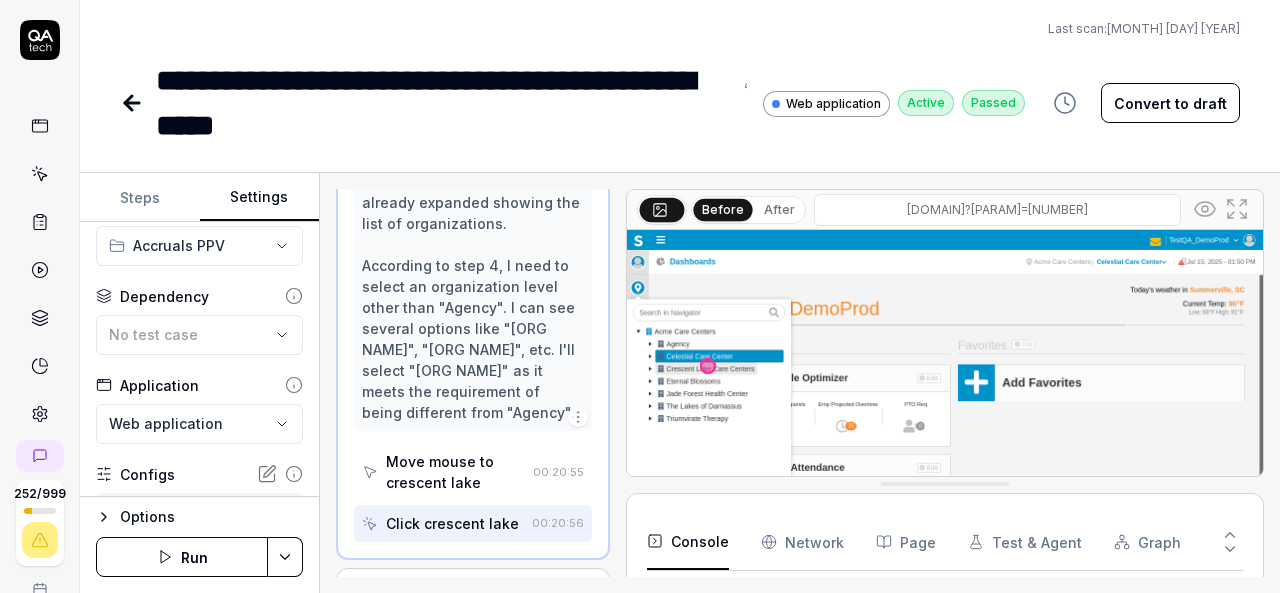 scroll, scrollTop: 37, scrollLeft: 0, axis: vertical 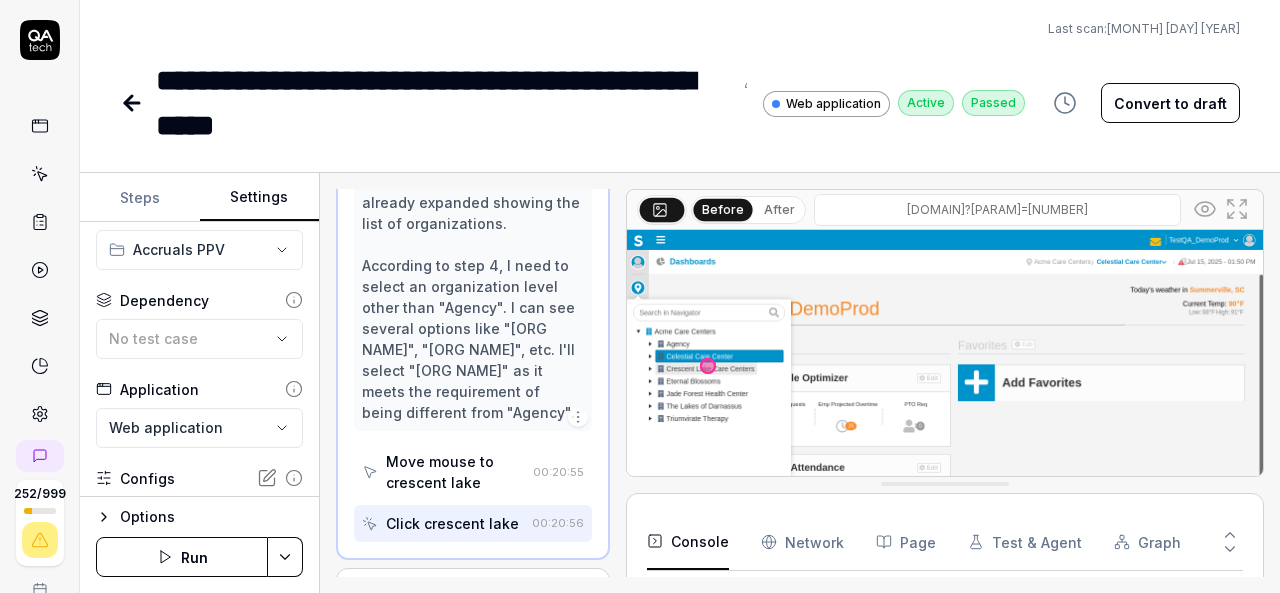 type on "*" 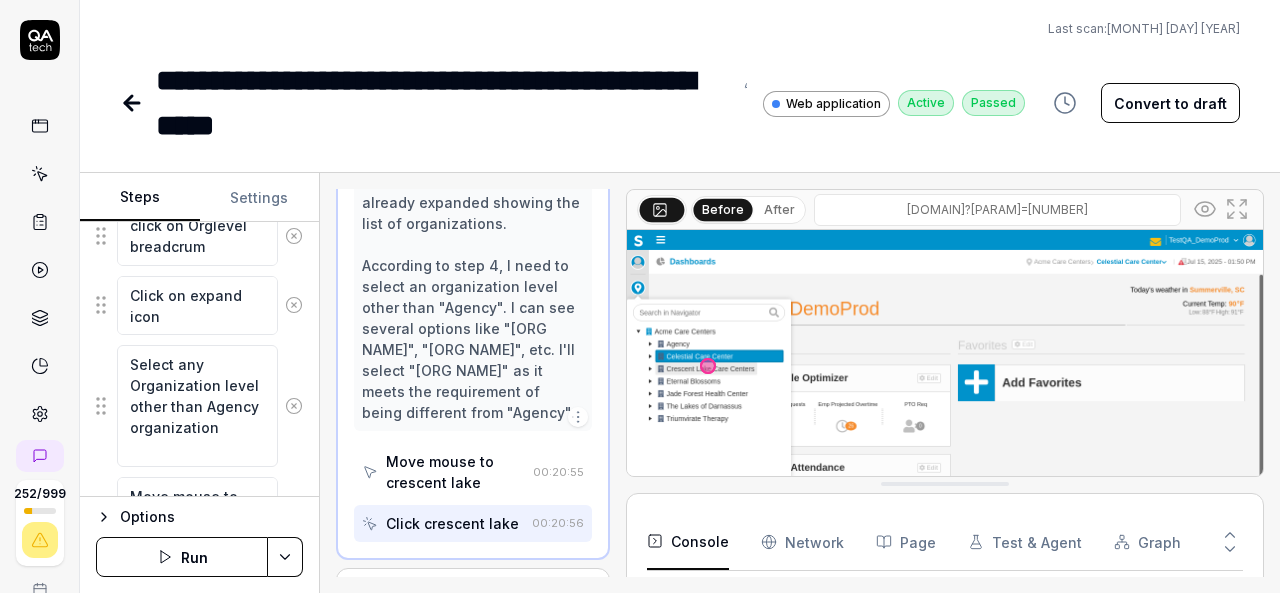 scroll, scrollTop: 389, scrollLeft: 0, axis: vertical 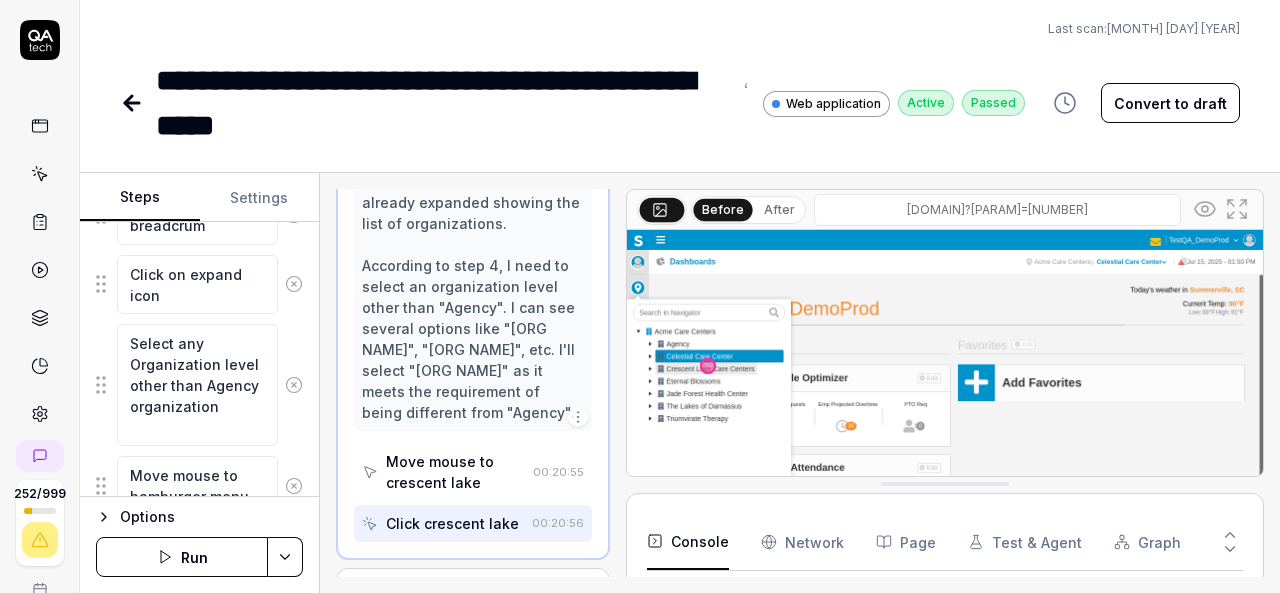 click on "Steps" at bounding box center [140, 198] 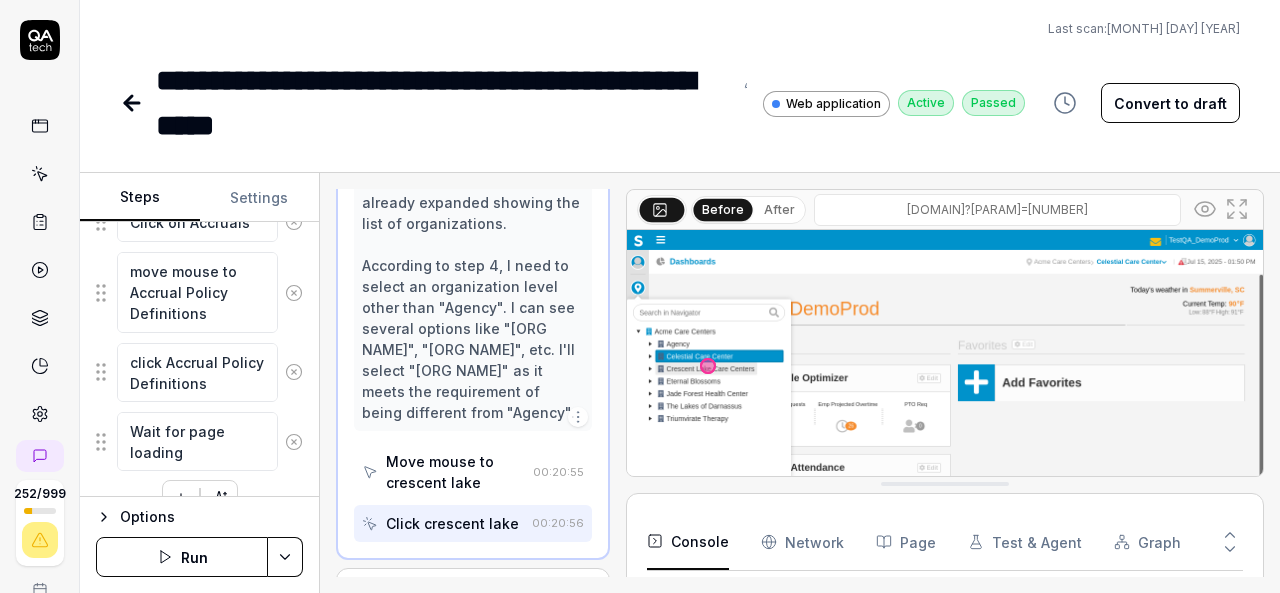 scroll, scrollTop: 880, scrollLeft: 0, axis: vertical 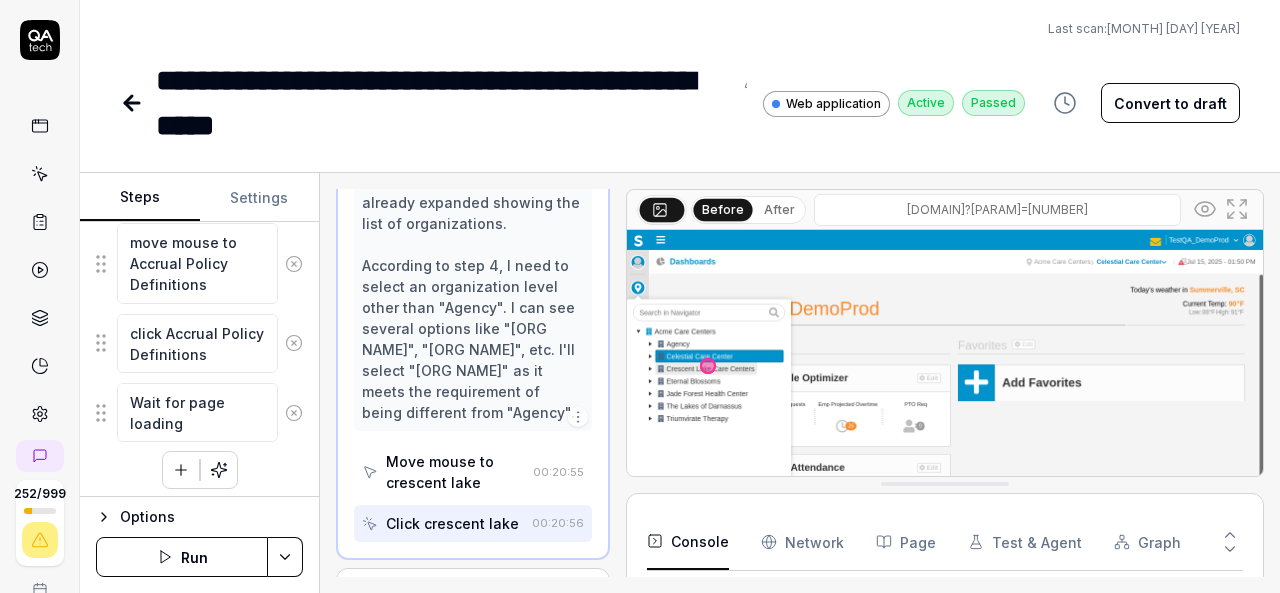 click 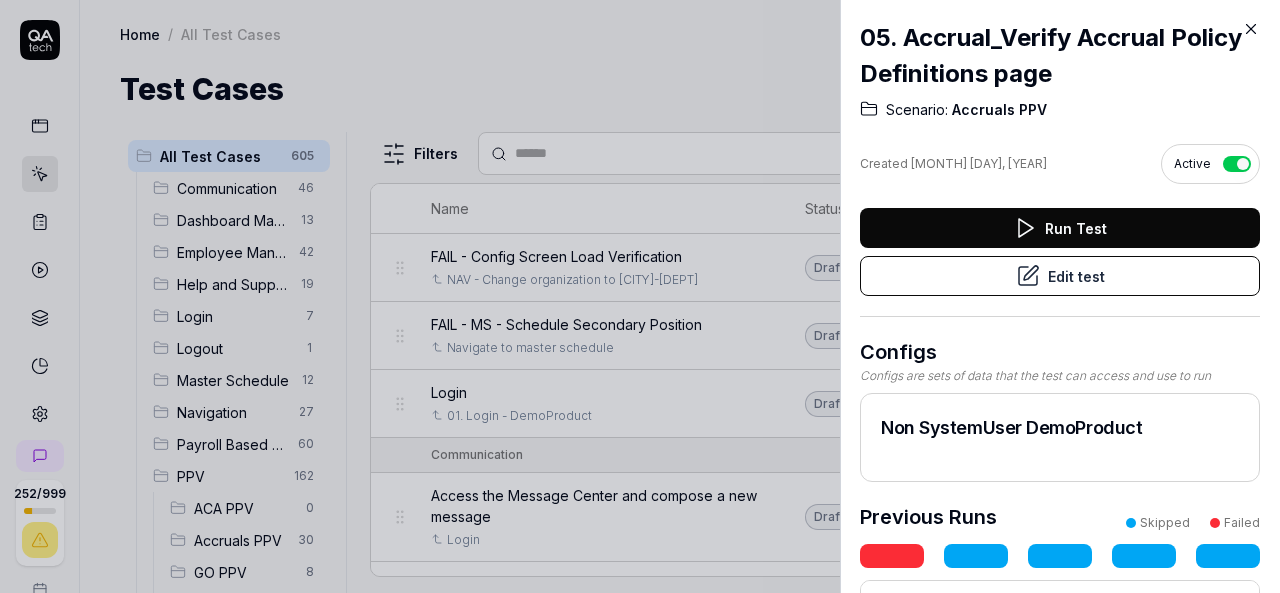 click 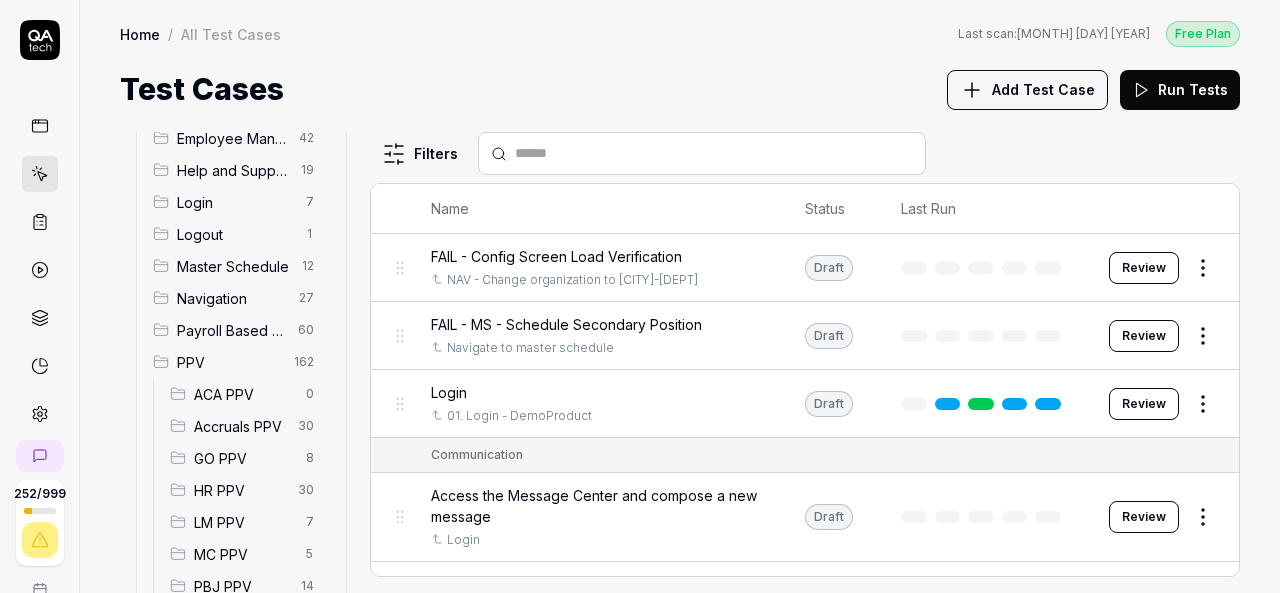 scroll, scrollTop: 115, scrollLeft: 0, axis: vertical 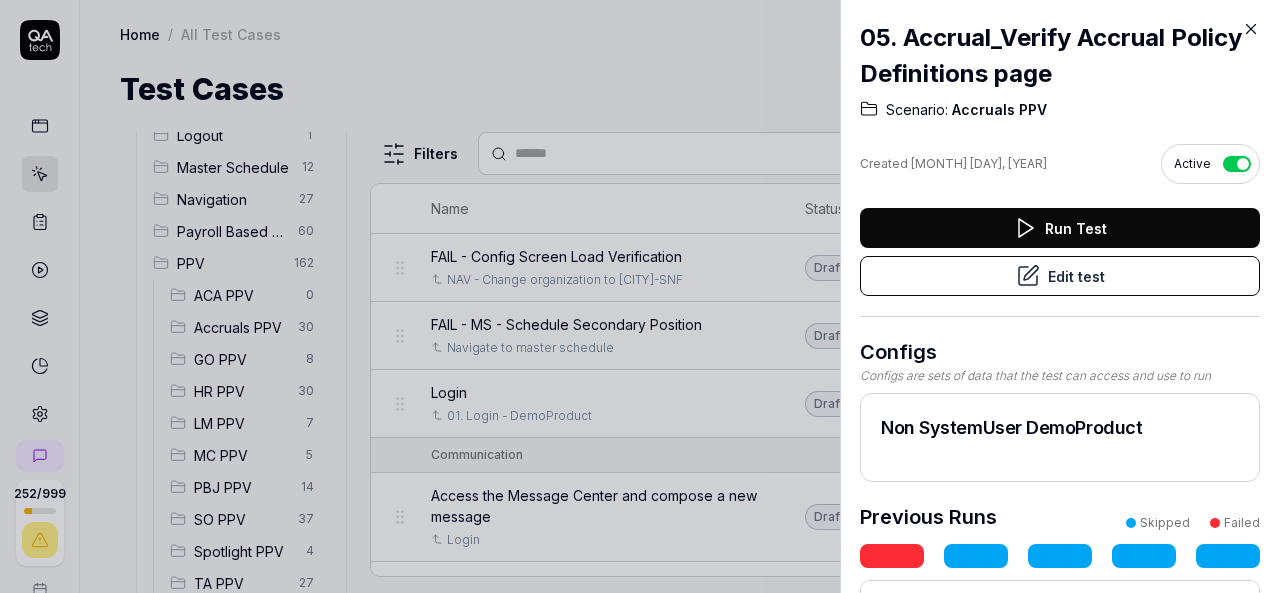 click 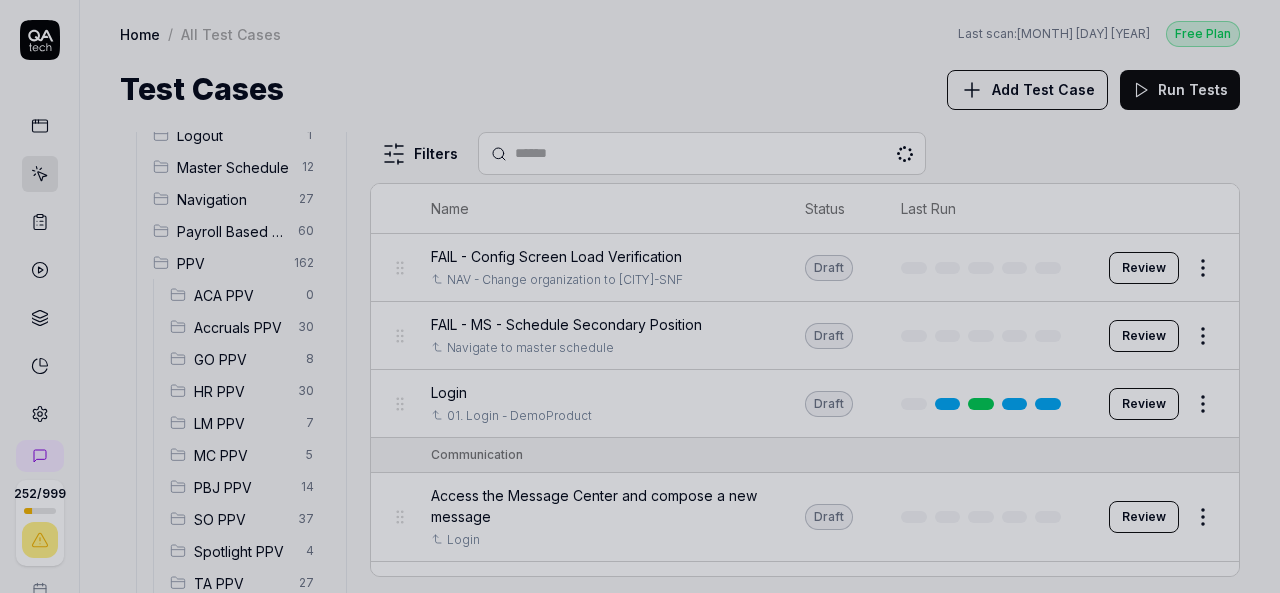 click on "Accruals PPV" at bounding box center [240, 327] 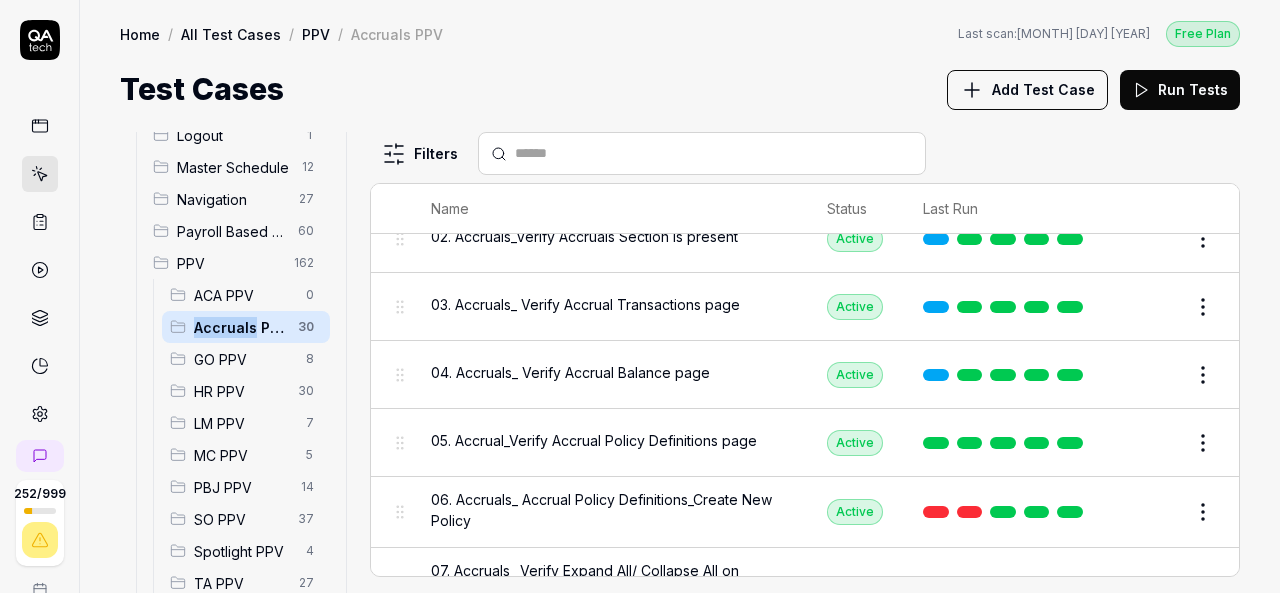 scroll, scrollTop: 146, scrollLeft: 0, axis: vertical 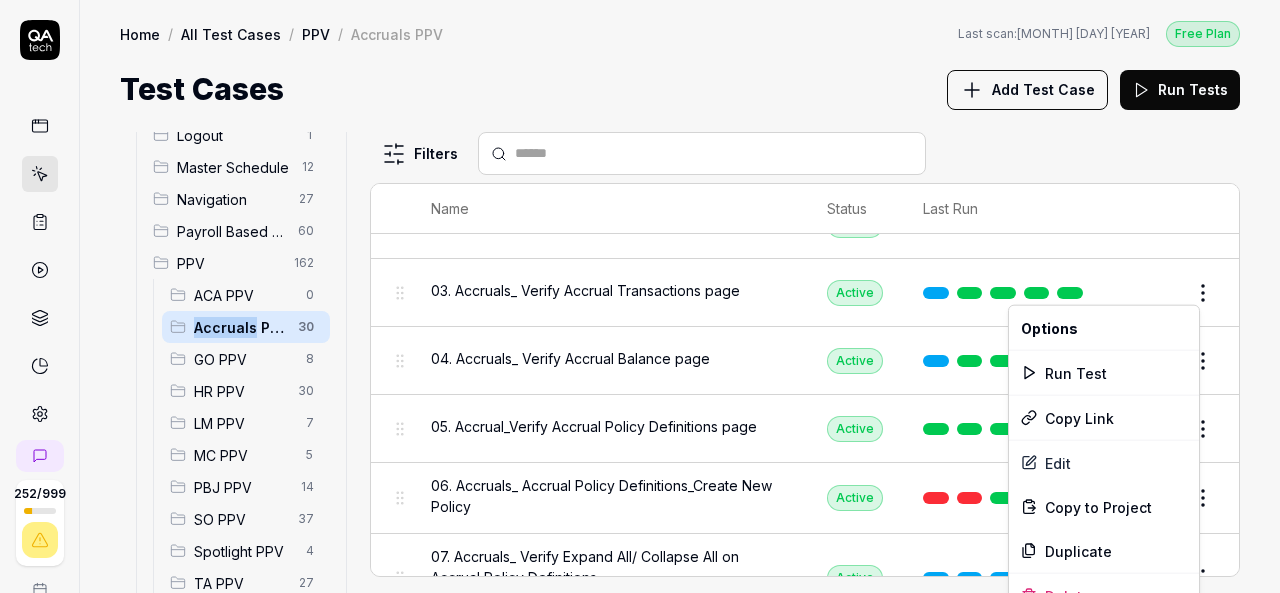 click on "[NUMBER] / [NUMBER] k S Home / All Test Cases / PPV / Accruals PPV Free Plan Home / All Test Cases / PPV / Accruals PPV Last scan: [MONTH] [DAY] [YEAR] Free Plan Test Cases Add Test Case Run Tests All Test Cases [NUMBER] Communication [NUMBER] Dashboard Management [NUMBER] Employee Management [NUMBER] Help and Support [NUMBER] Login [NUMBER] Logout [NUMBER] Master Schedule [NUMBER] Navigation [NUMBER] Payroll Based Journal [NUMBER] PPV [NUMBER] ACA PPV [NUMBER] Accruals PPV [NUMBER] GO PPV [NUMBER] HR PPV [NUMBER] LM PPV [NUMBER] MC PPV [NUMBER] PBJ PPV [NUMBER] SO PPV [NUMBER] Spotlight PPV [NUMBER] TA PPV [NUMBER] Reporting [NUMBER] Schedule Optimizer [NUMBER] Screen Loads [NUMBER] TestPPV [NUMBER] Time & Attendance [NUMBER] User Profile [NUMBER] Filters Name Status Last Run PPV Accruals PPV [NUMBER]. Login - DemoProduct Active Edit [NUMBER]. Accruals_Verify Accruals Section is present Active Edit [NUMBER]. Accruals_ Verify Accruals Transactions page Active Edit [NUMBER]. Accruals_ Verify Accrual Balance page Active Edit [NUMBER]. Accrual_Verify Accrual Policy Definitions page Active Edit [NUMBER]. Accruals_ Accrual Policy Definitions_Create New Policy Active Edit [NUMBER]. Accrual_Verify Accrual Policy Definitions page Active Edit" at bounding box center (640, 296) 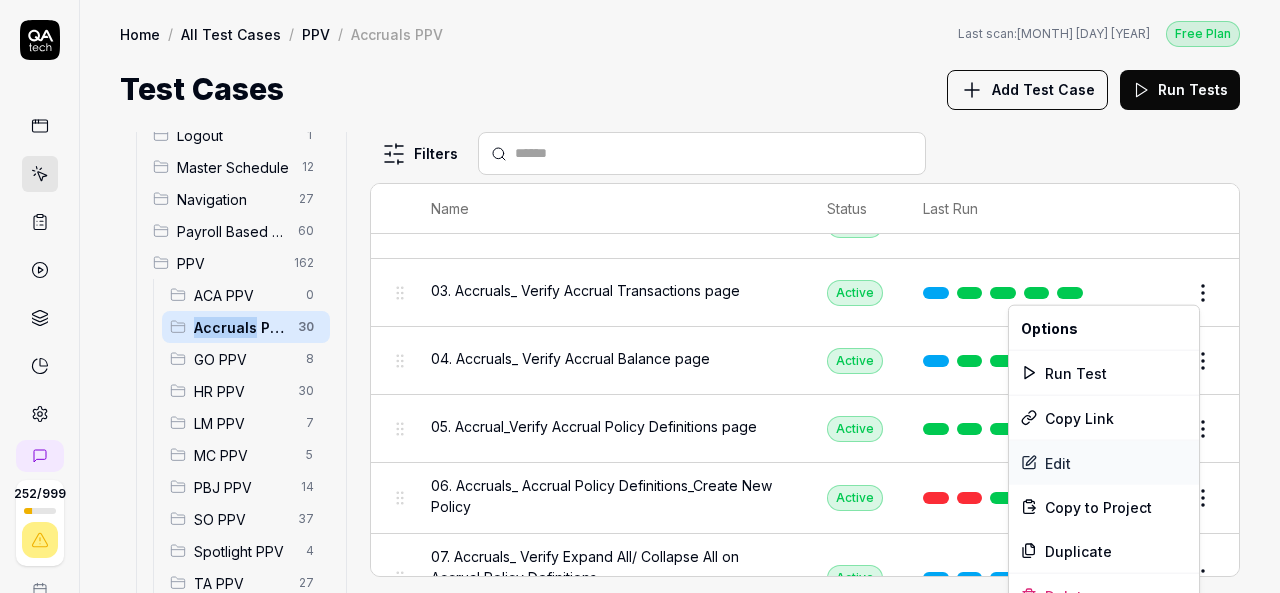 click on "Edit" at bounding box center [1104, 463] 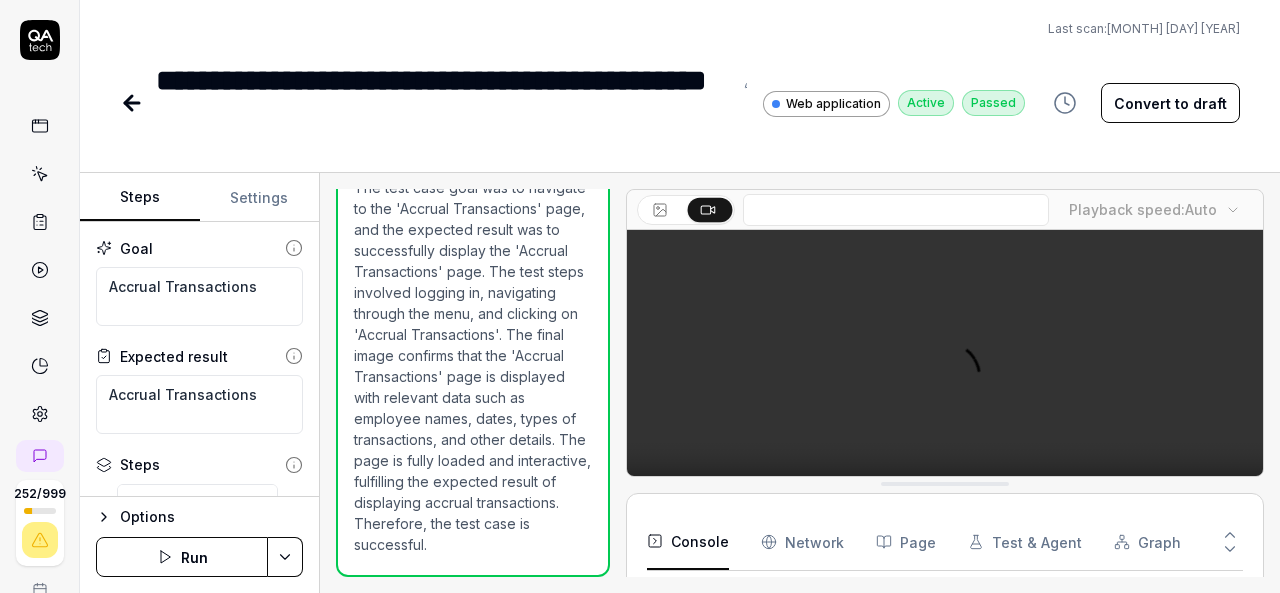 scroll, scrollTop: 1006, scrollLeft: 0, axis: vertical 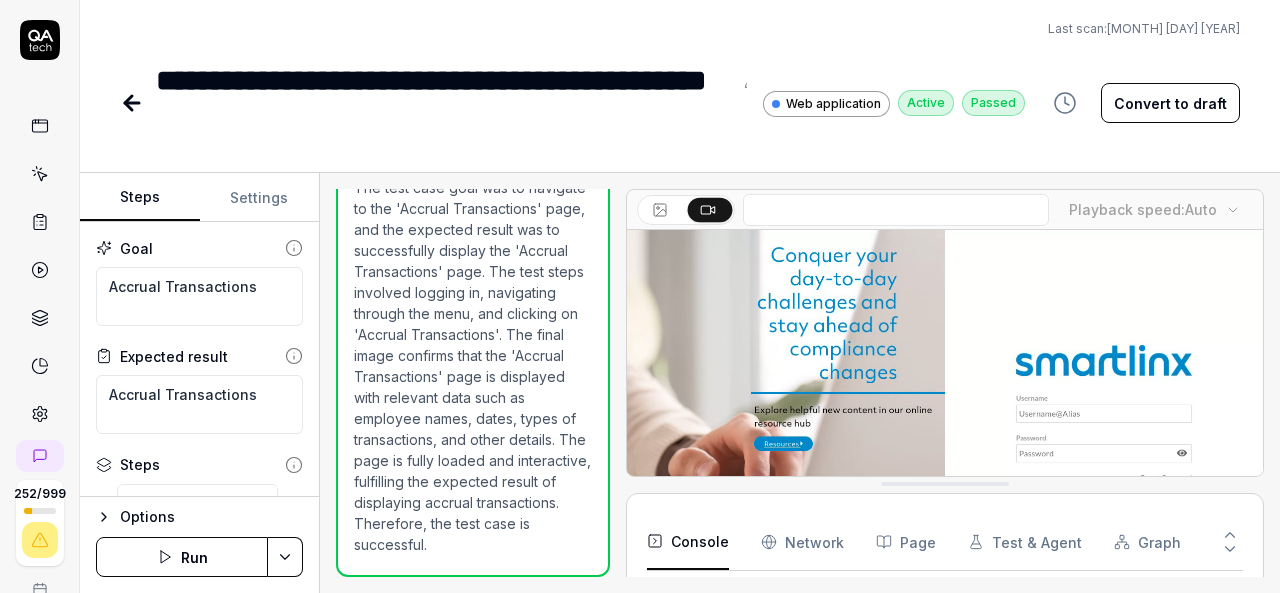 click on "Steps" at bounding box center [140, 198] 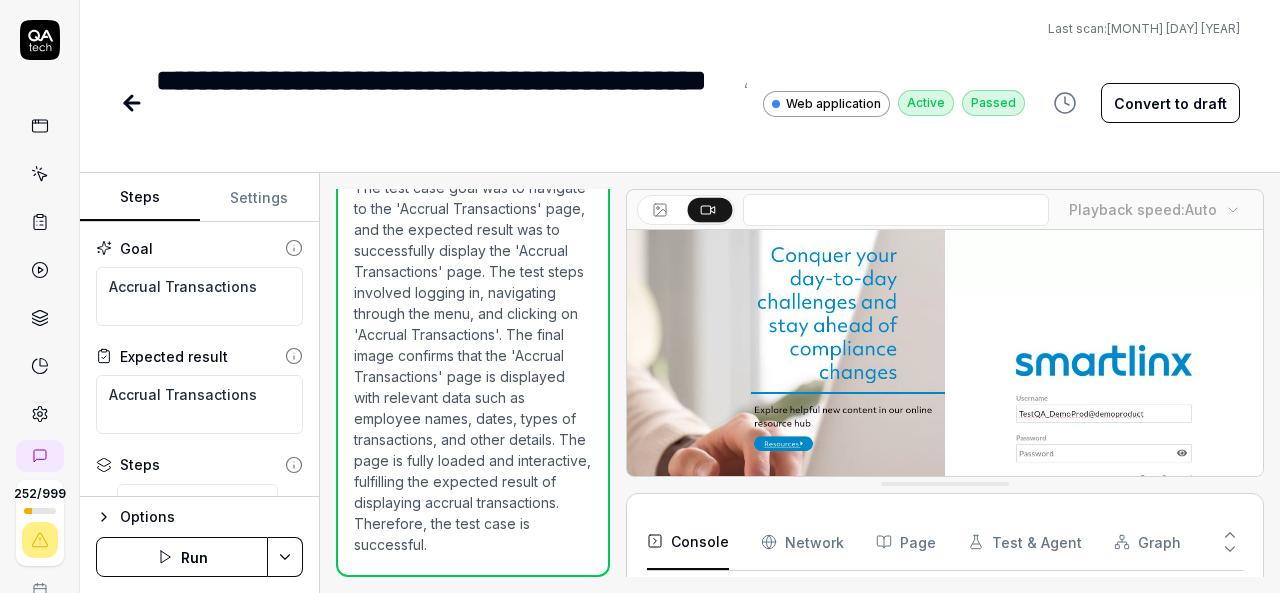 click on "Steps" at bounding box center (140, 198) 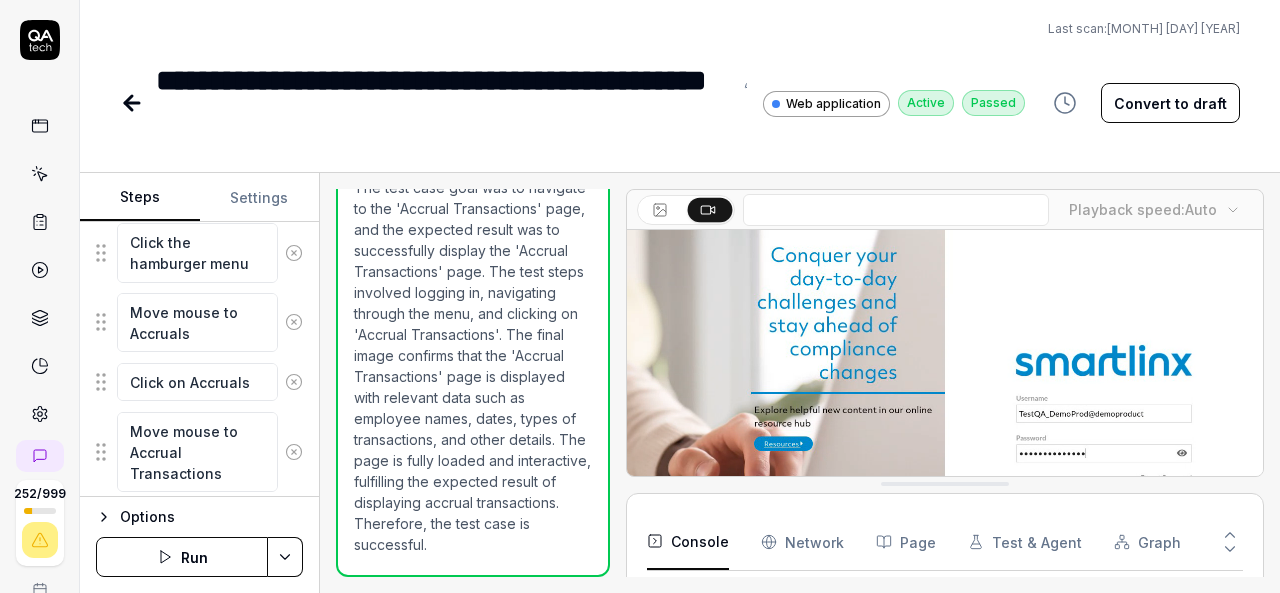 scroll, scrollTop: 452, scrollLeft: 0, axis: vertical 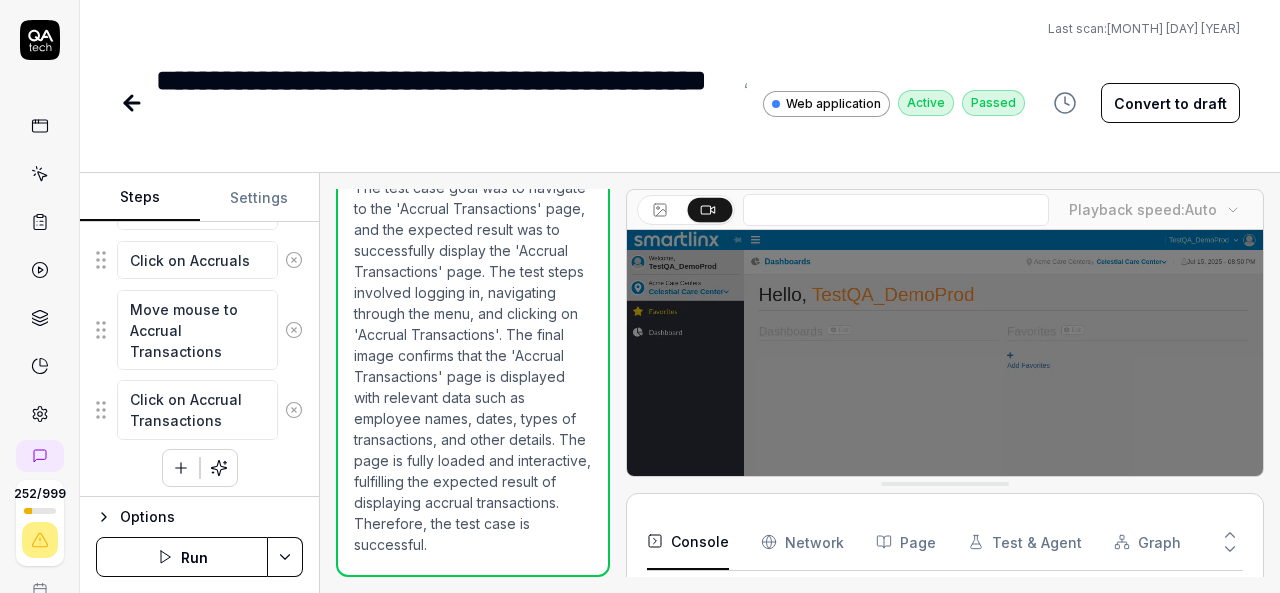 click 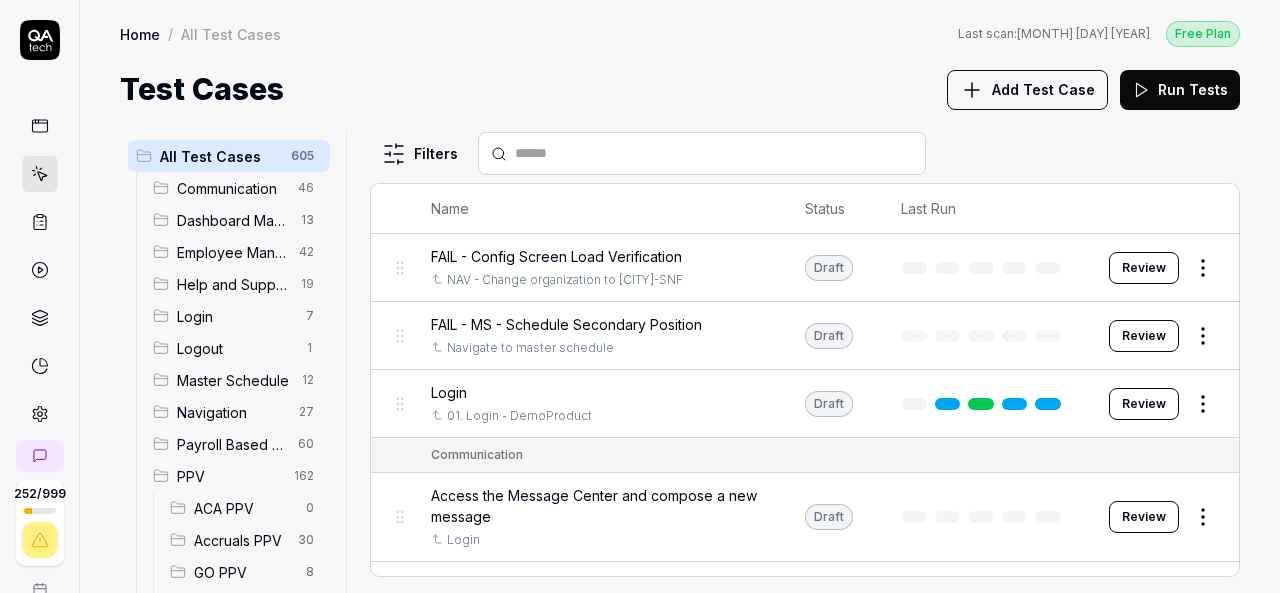 click on "Accruals PPV" at bounding box center [240, 540] 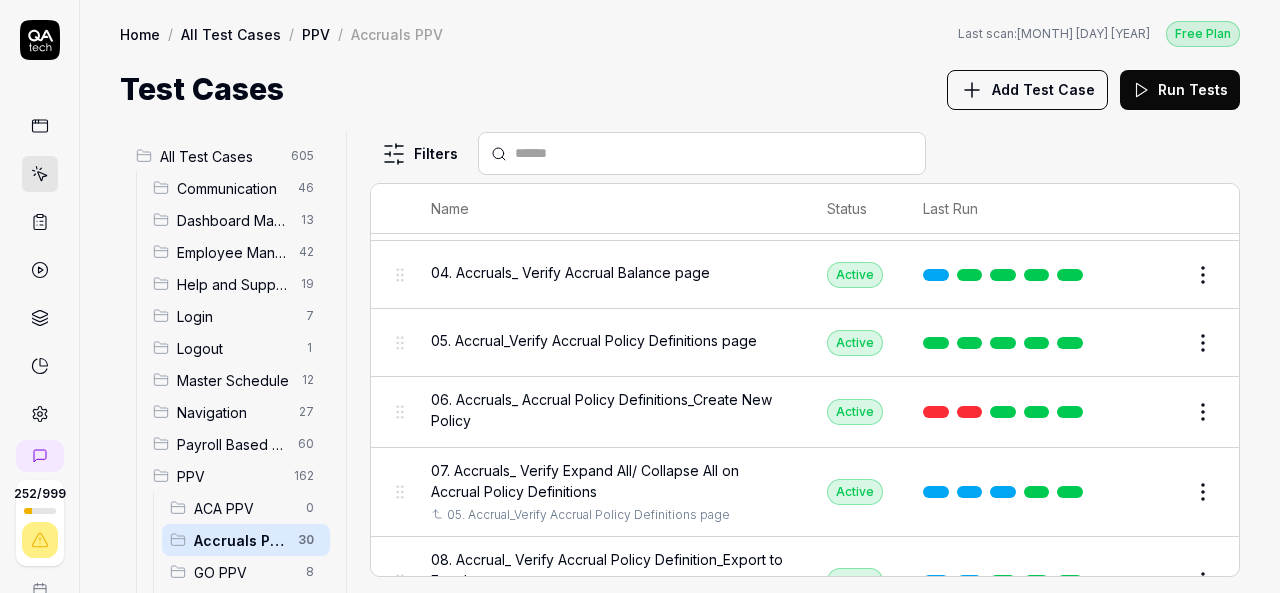 scroll, scrollTop: 233, scrollLeft: 0, axis: vertical 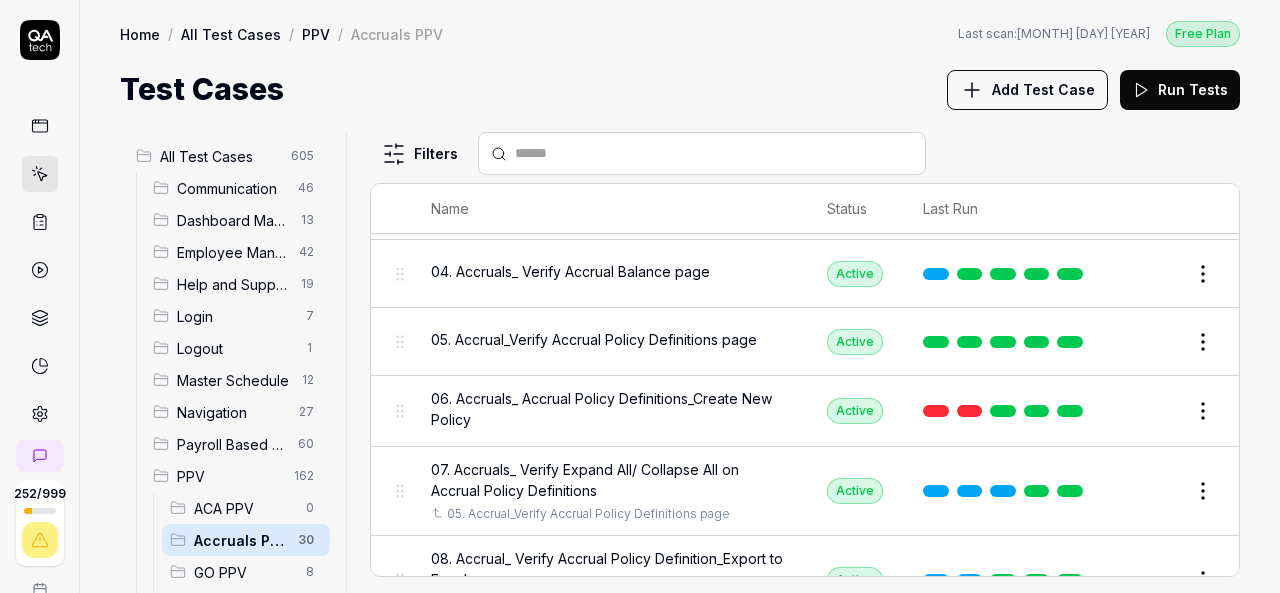 click on "07. Accruals_ Verify Expand All/ Collapse All on Accrual Policy Definitions" at bounding box center (609, 480) 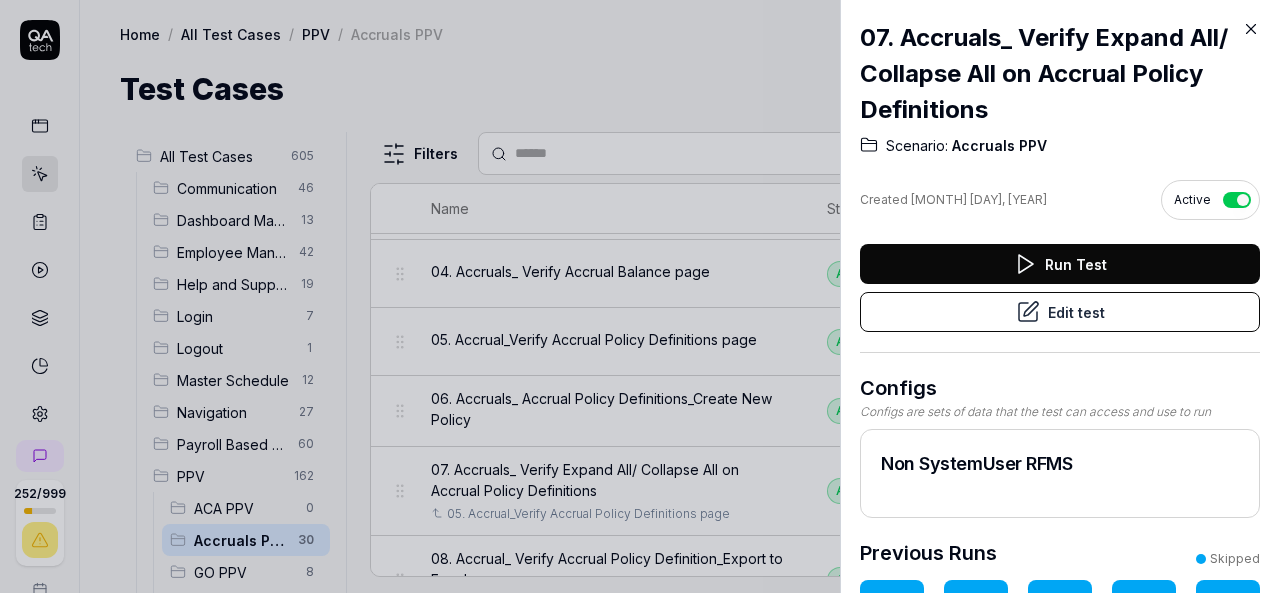 click 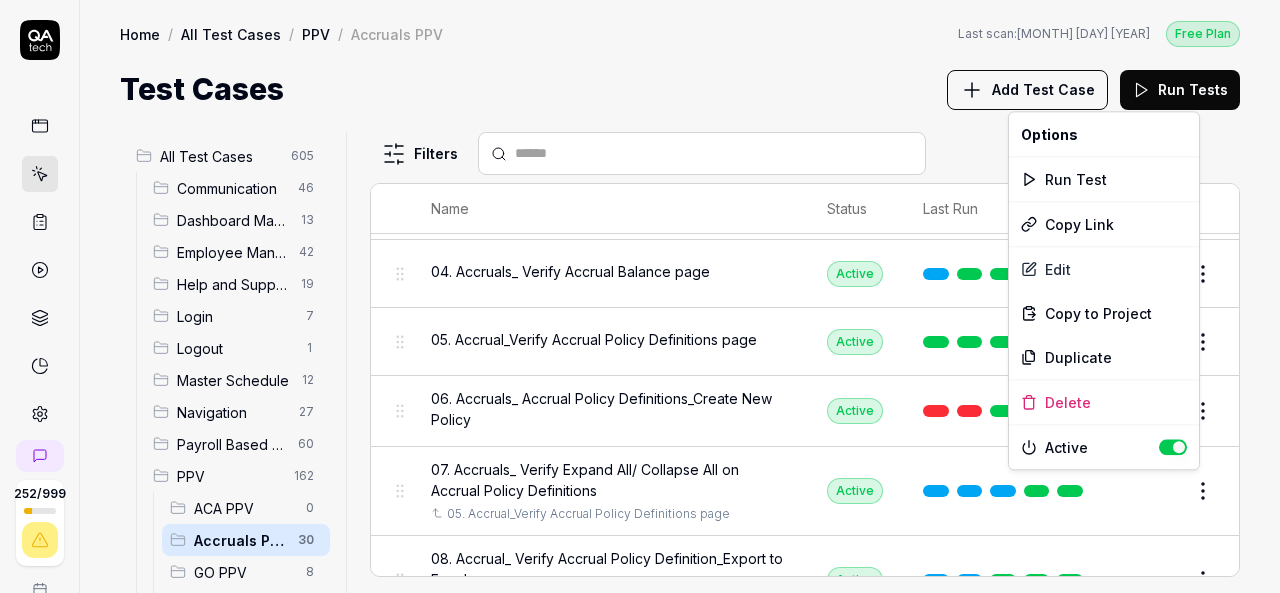 click on "[NUMBER] / [NUMBER] k S Home / All Test Cases / PPV / Accruals PPV Free Plan Home / All Test Cases / PPV / Accruals PPV Last scan: [MONTH] [DAY] [YEAR] Free Plan Test Cases Add Test Case Run Tests All Test Cases [NUMBER] Communication [NUMBER] Dashboard Management [NUMBER] Employee Management [NUMBER] Help and Support [NUMBER] Login [NUMBER] Logout [NUMBER] Master Schedule [NUMBER] Navigation [NUMBER] Payroll Based Journal [NUMBER] PPV [NUMBER] ACA PPV [NUMBER] Accruals PPV [NUMBER] GO PPV [NUMBER] HR PPV [NUMBER] LM PPV [NUMBER] MC PPV [NUMBER] PBJ PPV [NUMBER] SO PPV [NUMBER] Spotlight PPV [NUMBER] TA PPV [NUMBER] Reporting [NUMBER] Schedule Optimizer [NUMBER] Screen Loads [NUMBER] TestPPV [NUMBER] Time & Attendance [NUMBER] User Profile [NUMBER] Filters Name Status Last Run PPV Accruals PPV [NUMBER]. Login - DemoProduct Active Edit [NUMBER]. Accruals_Verify Accruals Section is present Active Edit [NUMBER]. Accruals_ Verify Accruals Transactions page Active Edit [NUMBER]. Accruals_ Verify Accrual Balance page Active Edit [NUMBER]. Accrual_Verify Accrual Policy Definitions page Active Edit [NUMBER]. Accruals_ Accrual Policy Definitions_Create New Policy Active Edit [NUMBER]. Accrual_Verify Accrual Policy Definitions page Active Edit" at bounding box center (640, 296) 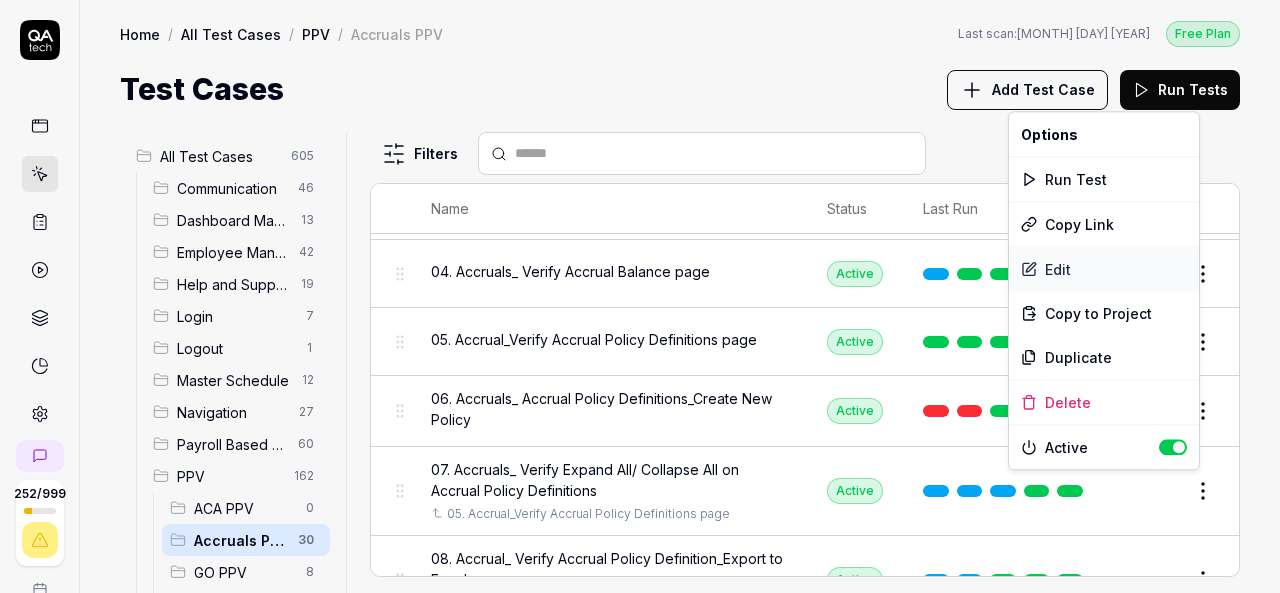 click on "Edit" at bounding box center (1104, 269) 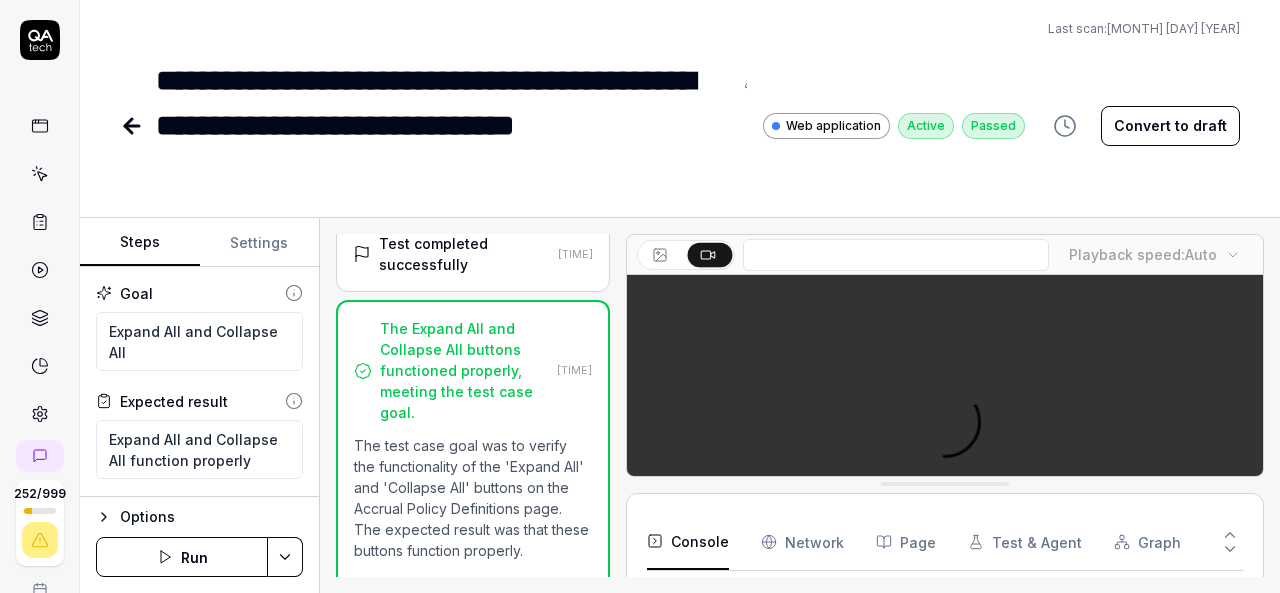 scroll, scrollTop: 932, scrollLeft: 0, axis: vertical 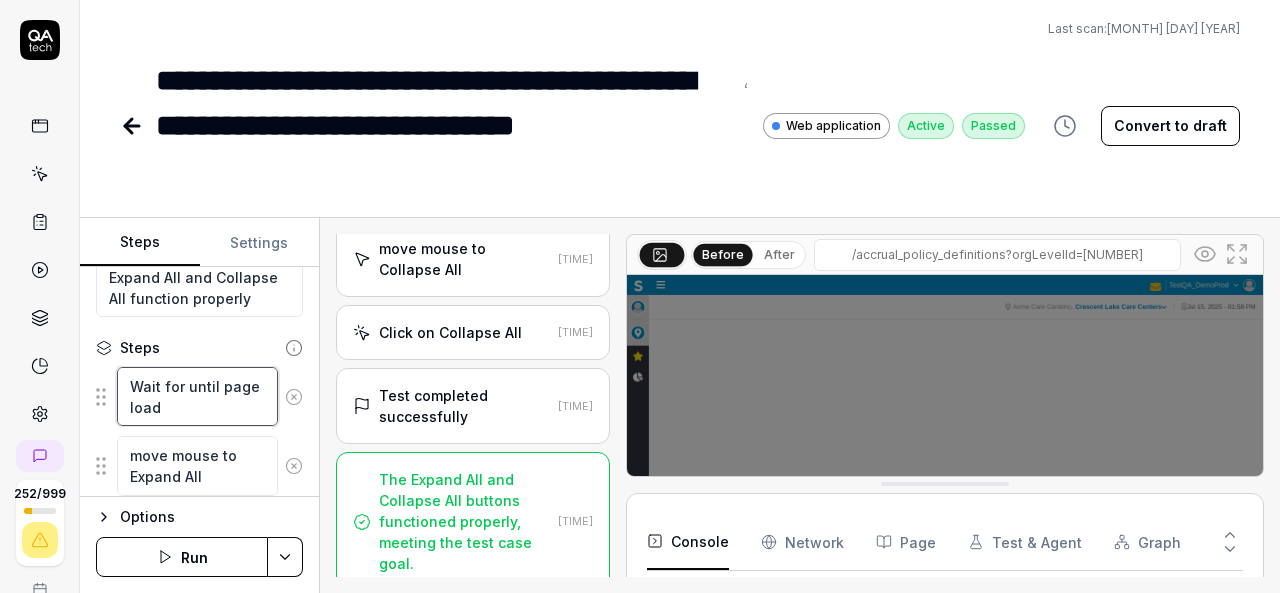 click on "Wait for until page load" at bounding box center [197, 396] 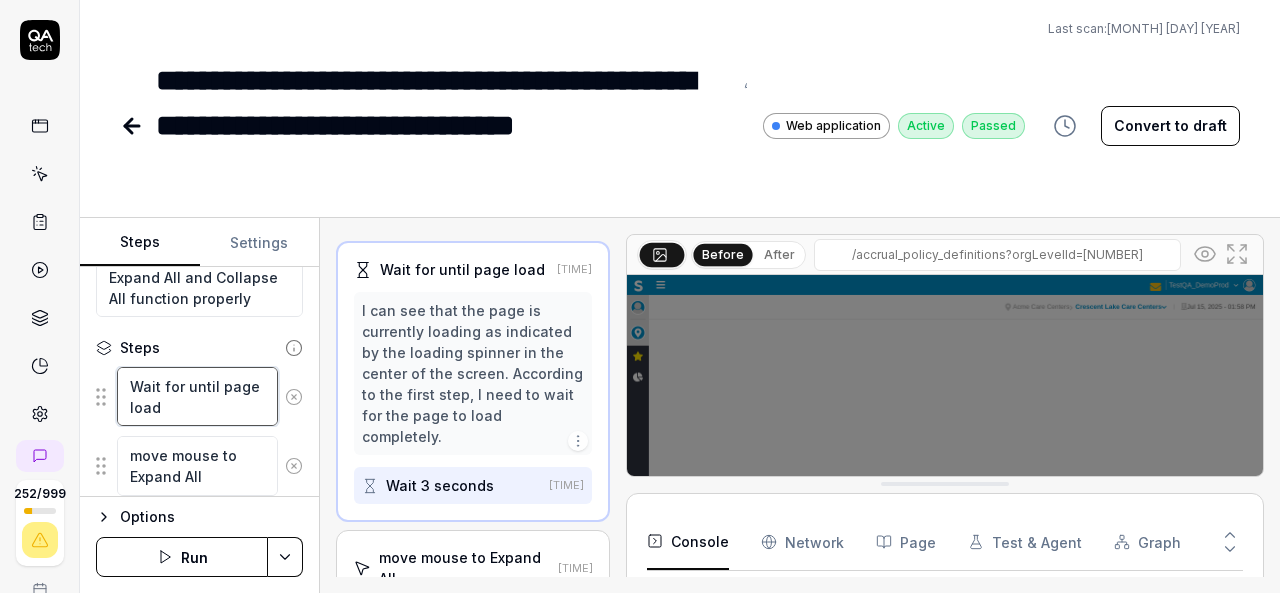 scroll, scrollTop: 68, scrollLeft: 0, axis: vertical 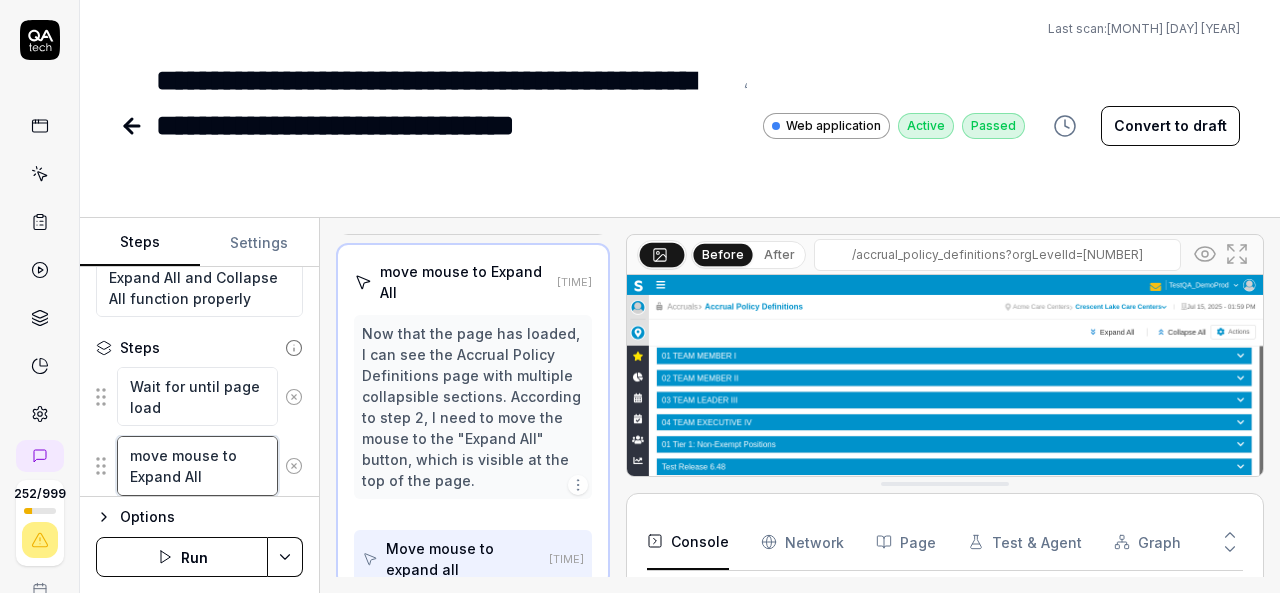 click on "move mouse to Expand All" at bounding box center [197, 465] 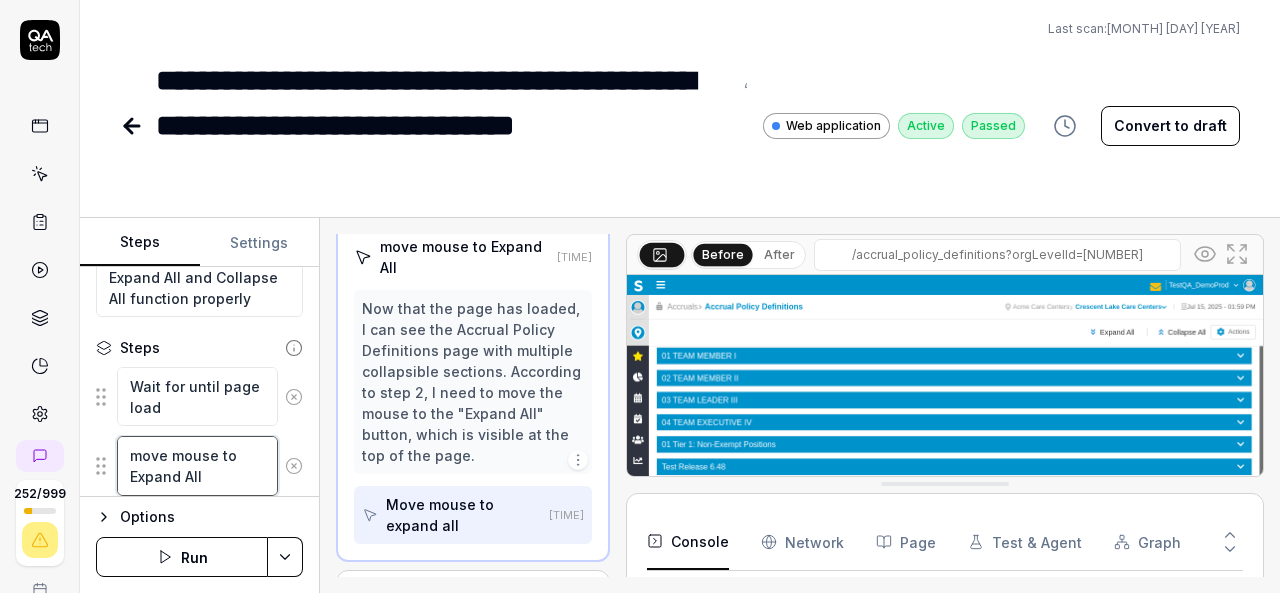scroll, scrollTop: 194, scrollLeft: 0, axis: vertical 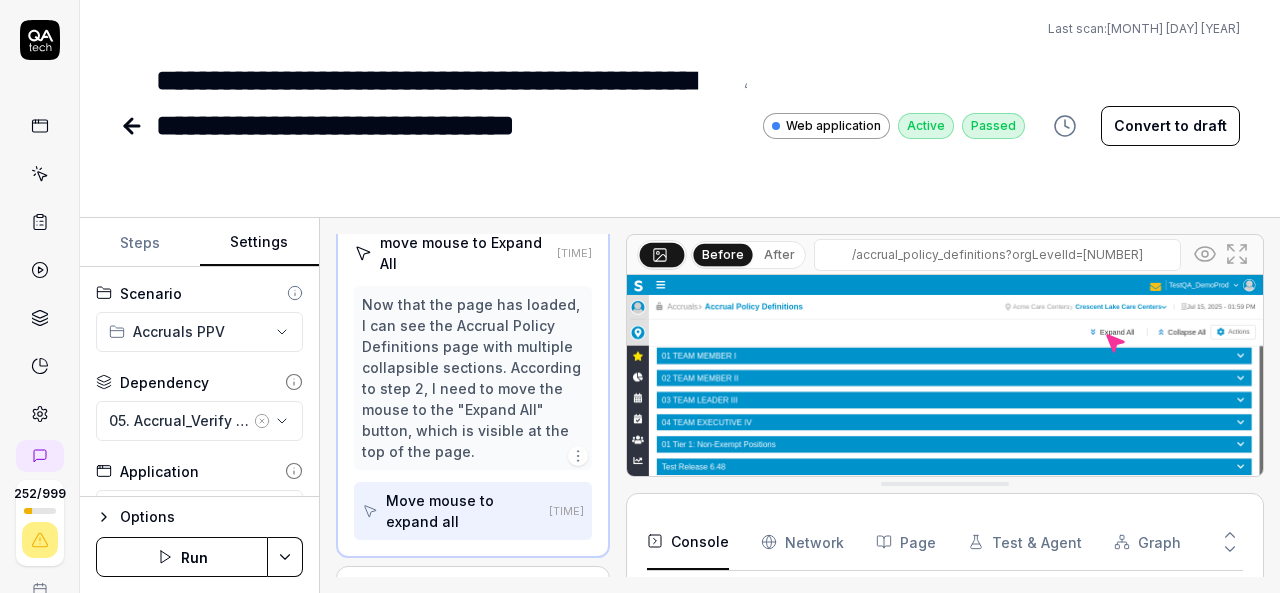 click on "Settings" at bounding box center (260, 243) 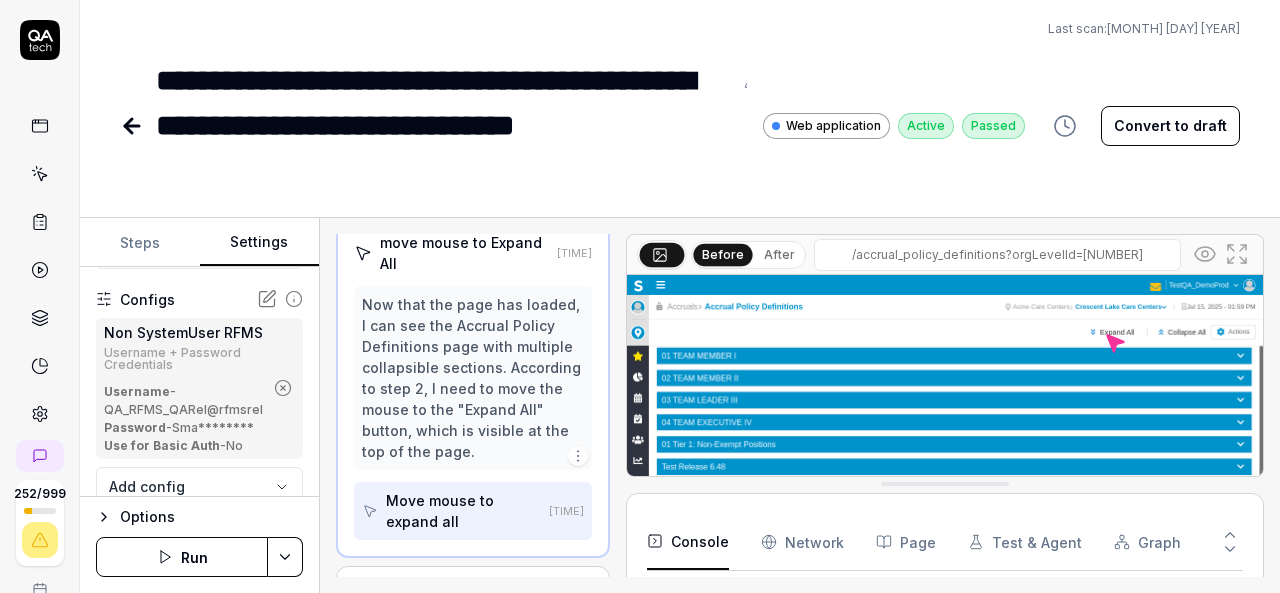 scroll, scrollTop: 268, scrollLeft: 0, axis: vertical 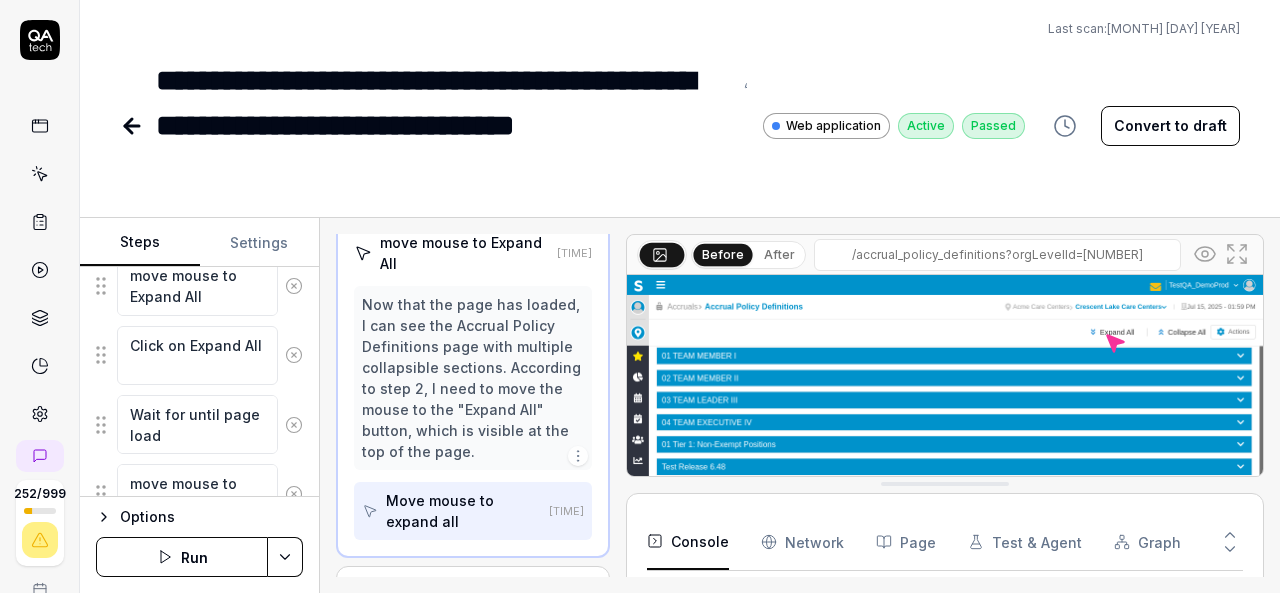 click on "Steps" at bounding box center (140, 243) 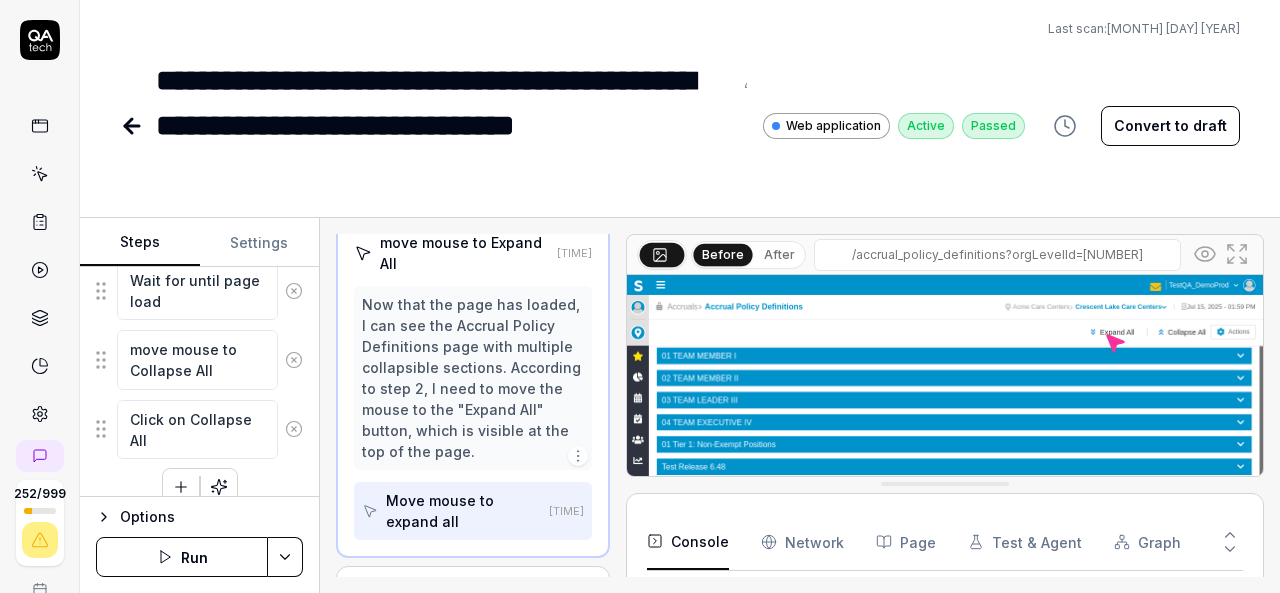 scroll, scrollTop: 496, scrollLeft: 0, axis: vertical 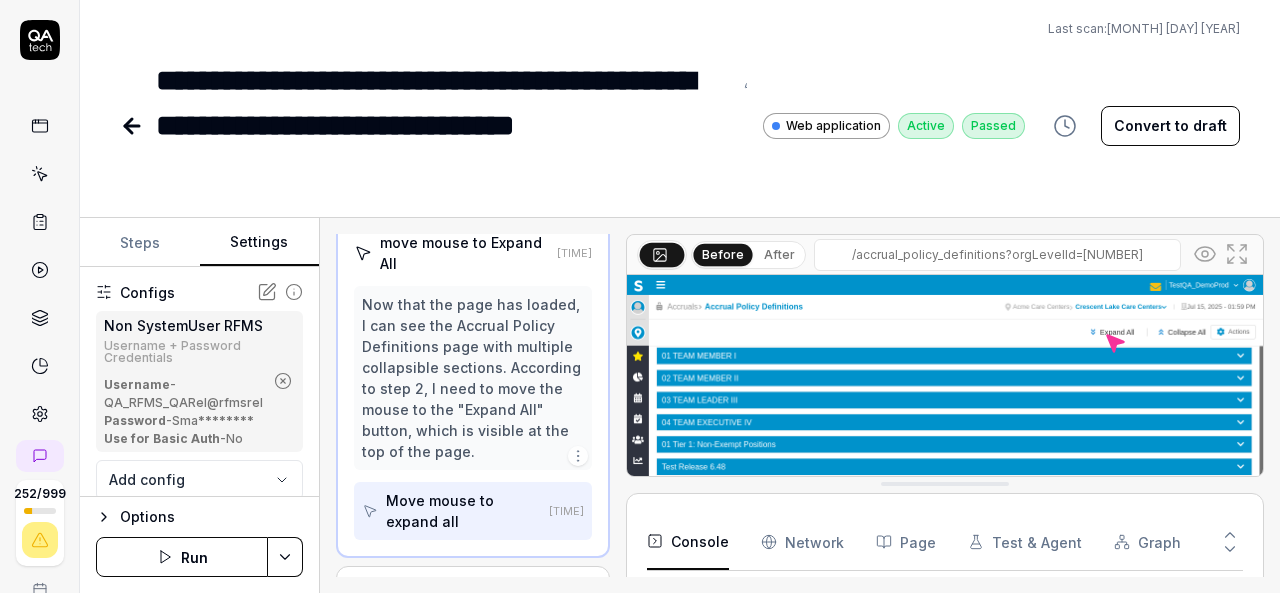 click on "Settings" at bounding box center (260, 243) 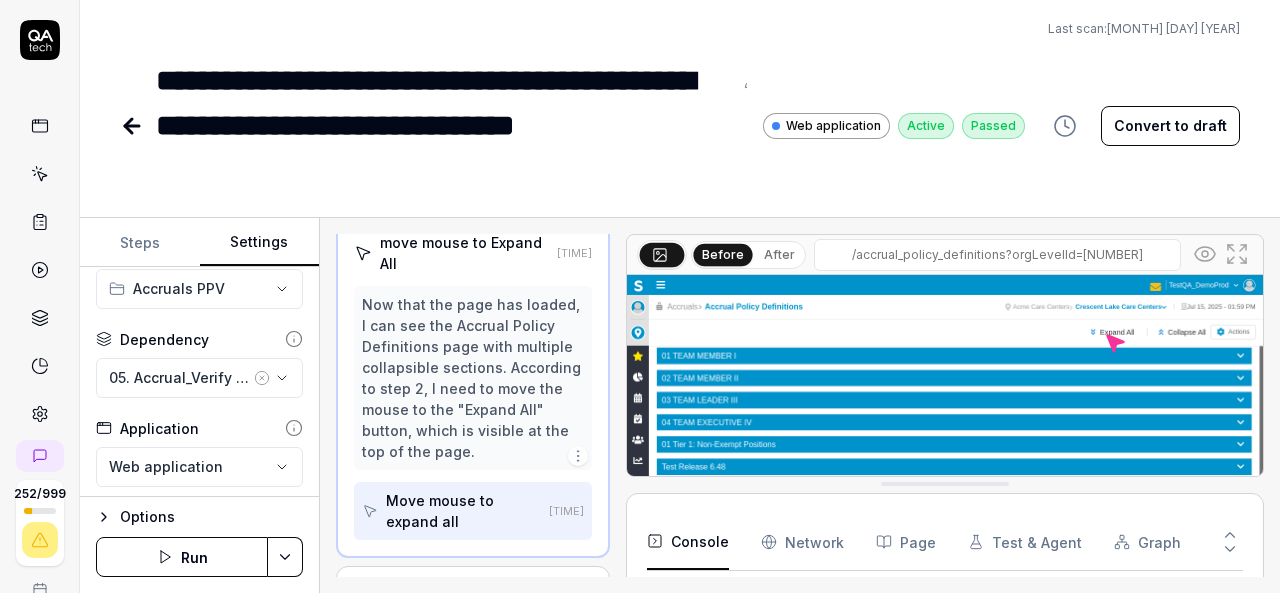 scroll, scrollTop: 75, scrollLeft: 0, axis: vertical 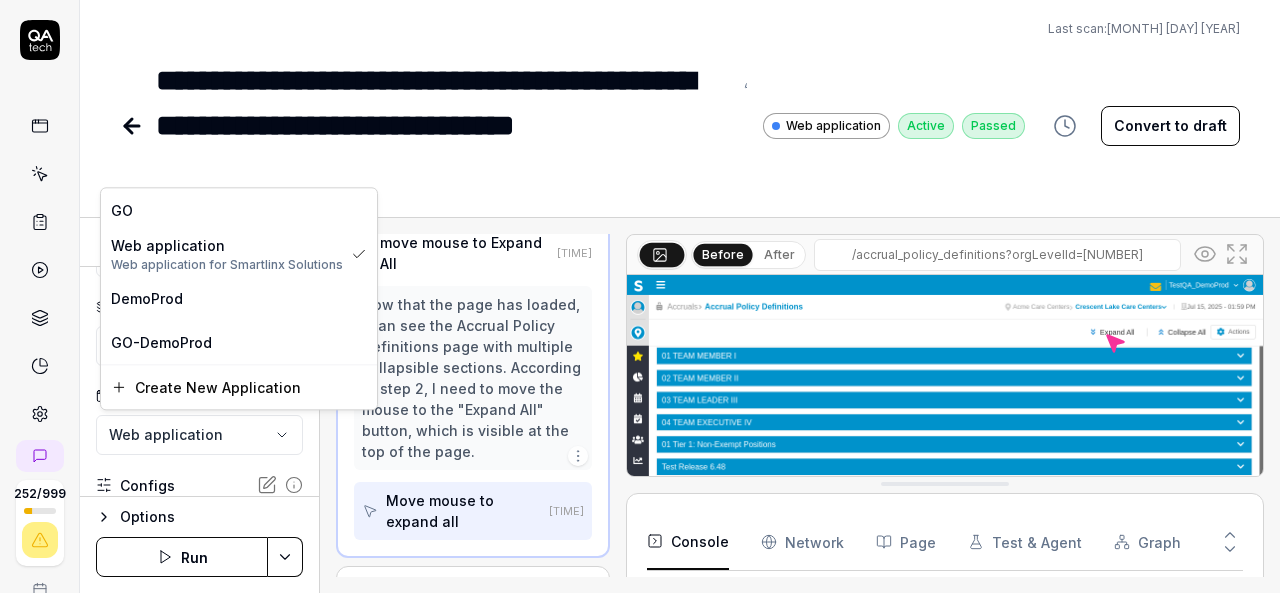 click on "**********" at bounding box center (640, 296) 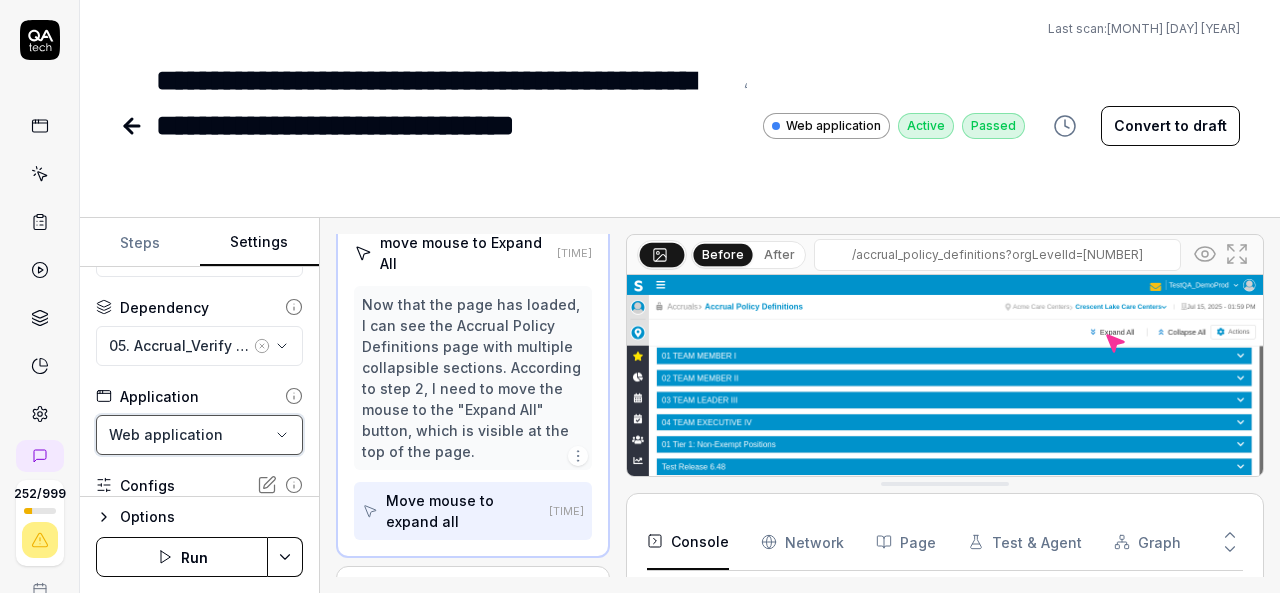 click on "**********" at bounding box center [640, 296] 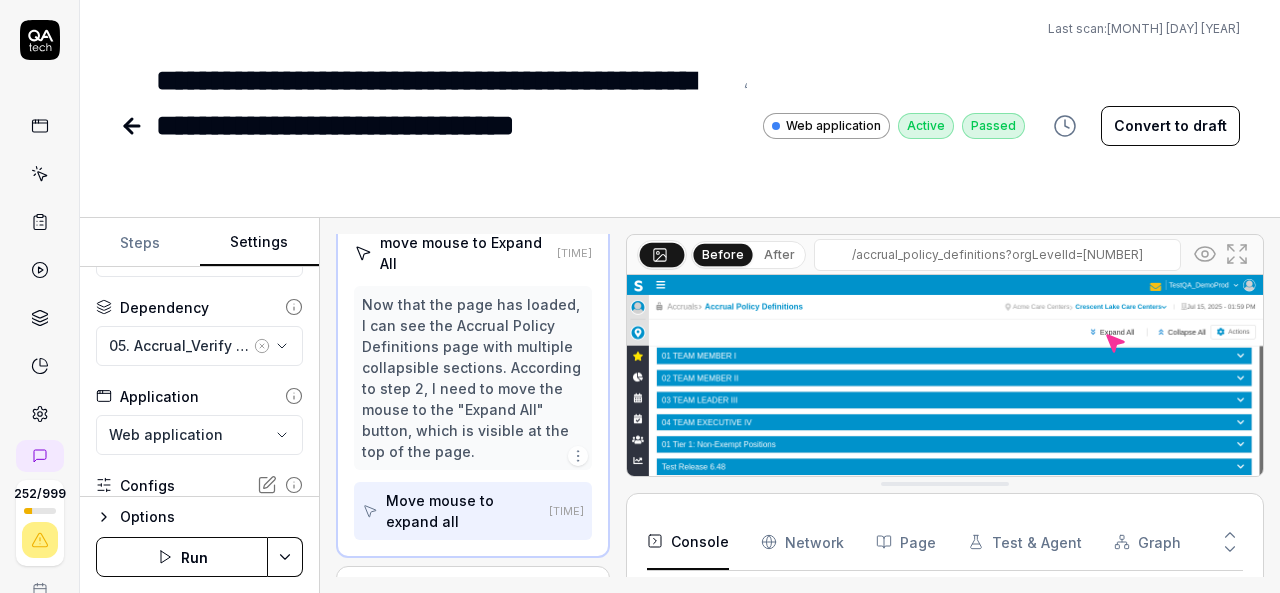 click 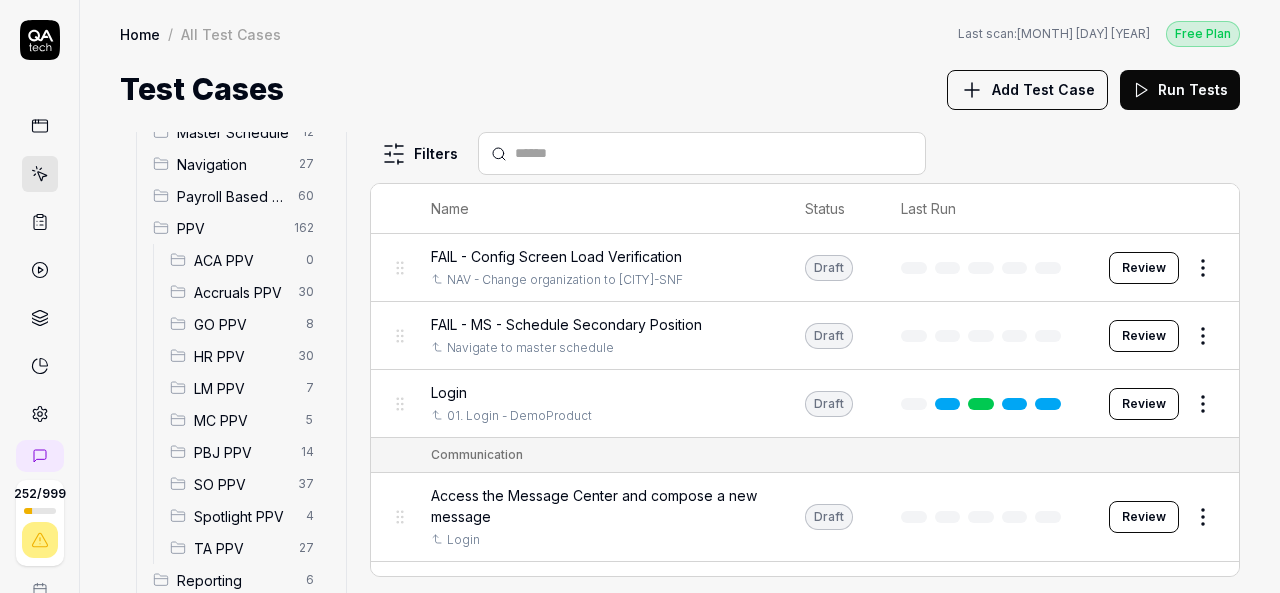 scroll, scrollTop: 249, scrollLeft: 0, axis: vertical 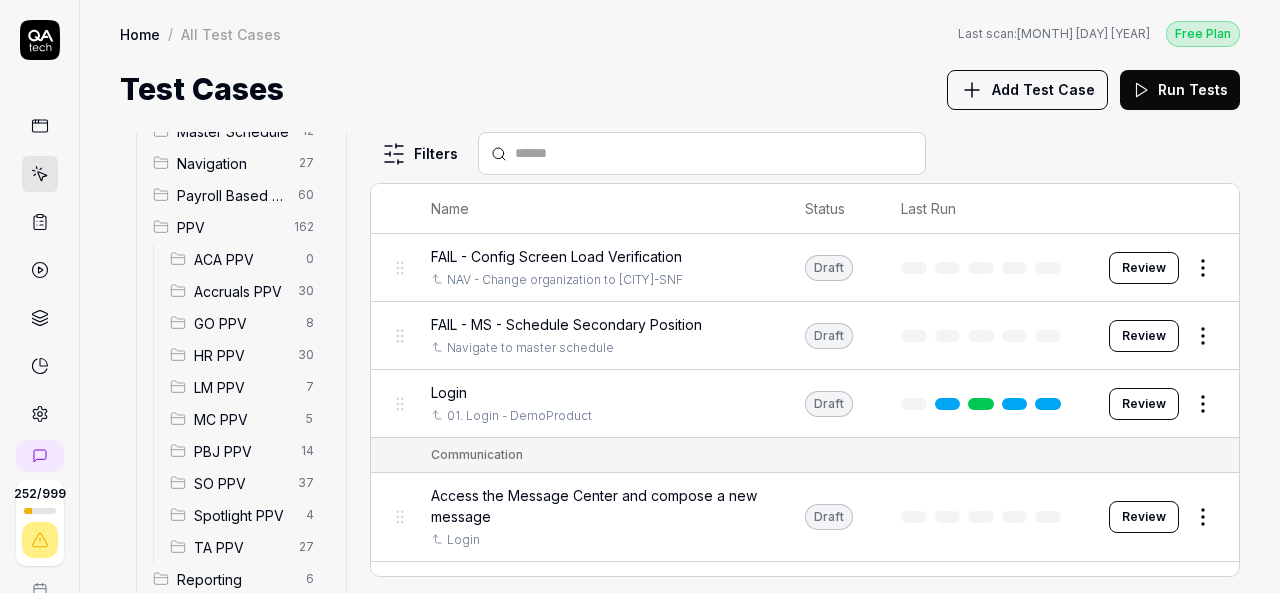 click on "SO PPV" at bounding box center [240, 483] 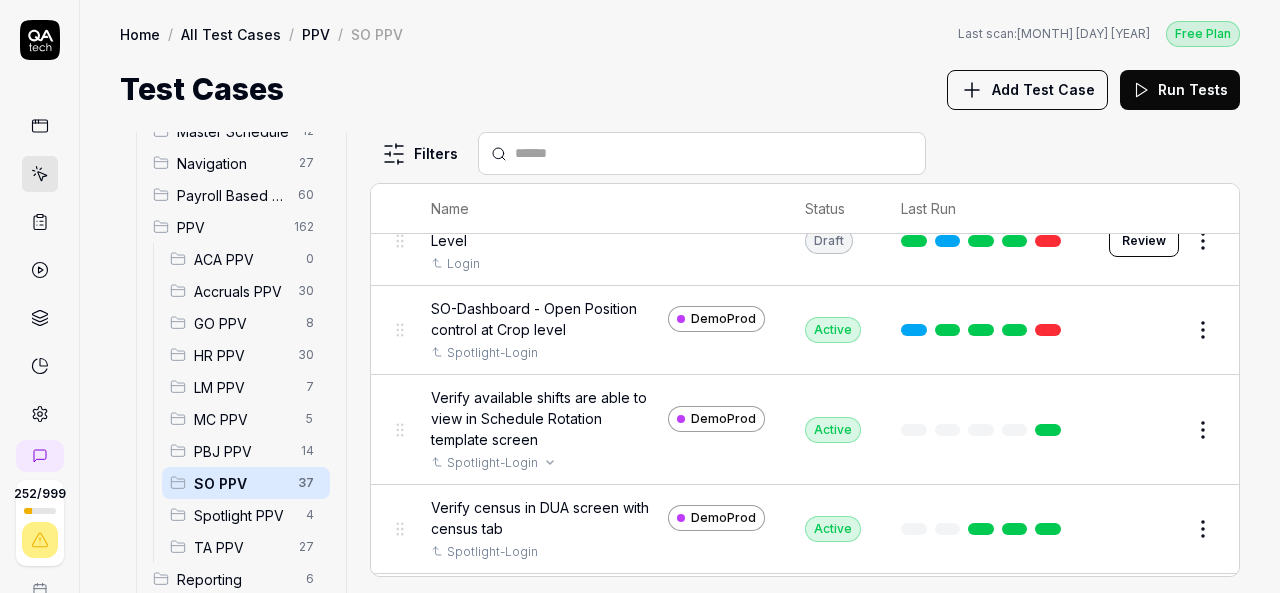 scroll, scrollTop: 1107, scrollLeft: 0, axis: vertical 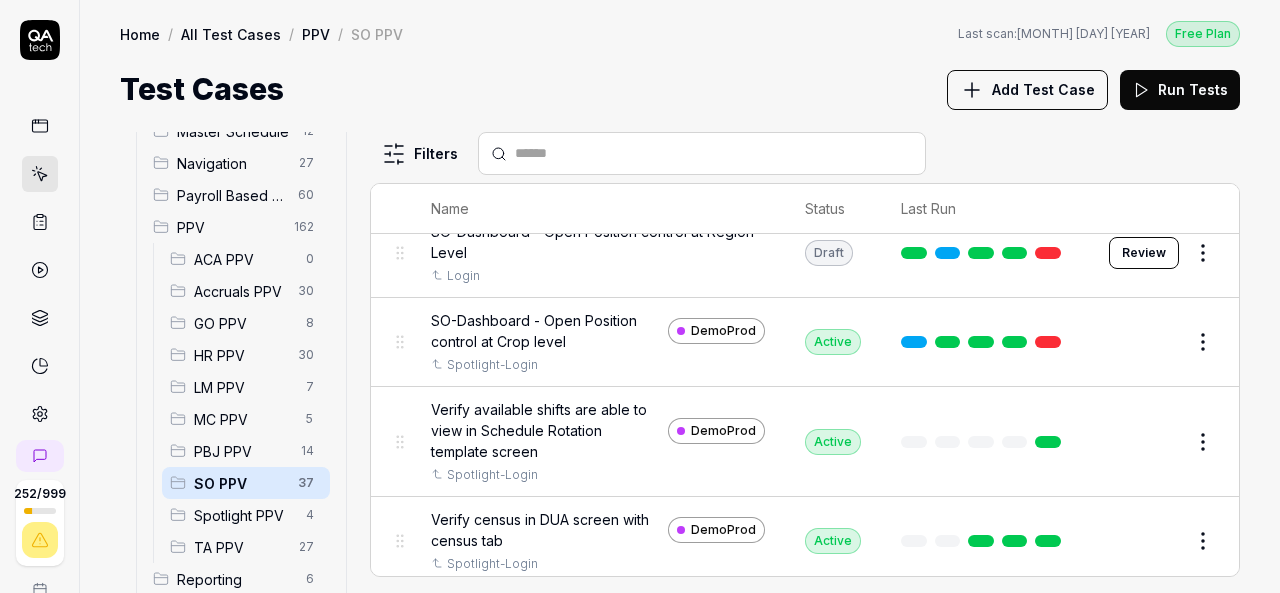 click on "Accruals PPV" at bounding box center (240, 291) 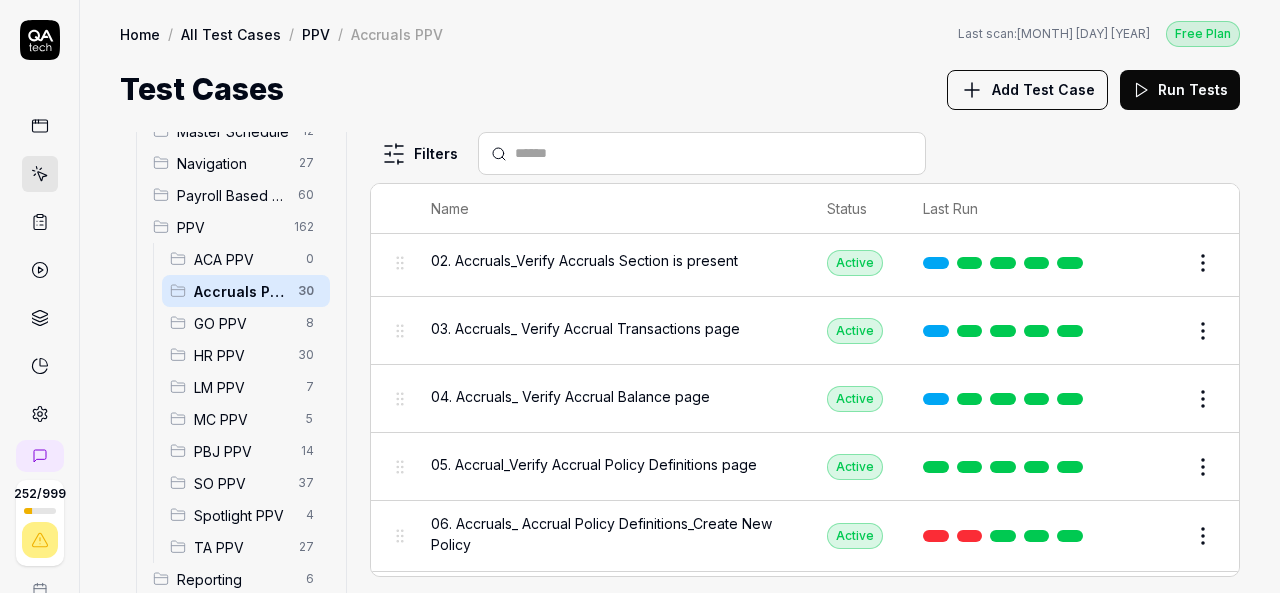 scroll, scrollTop: 109, scrollLeft: 0, axis: vertical 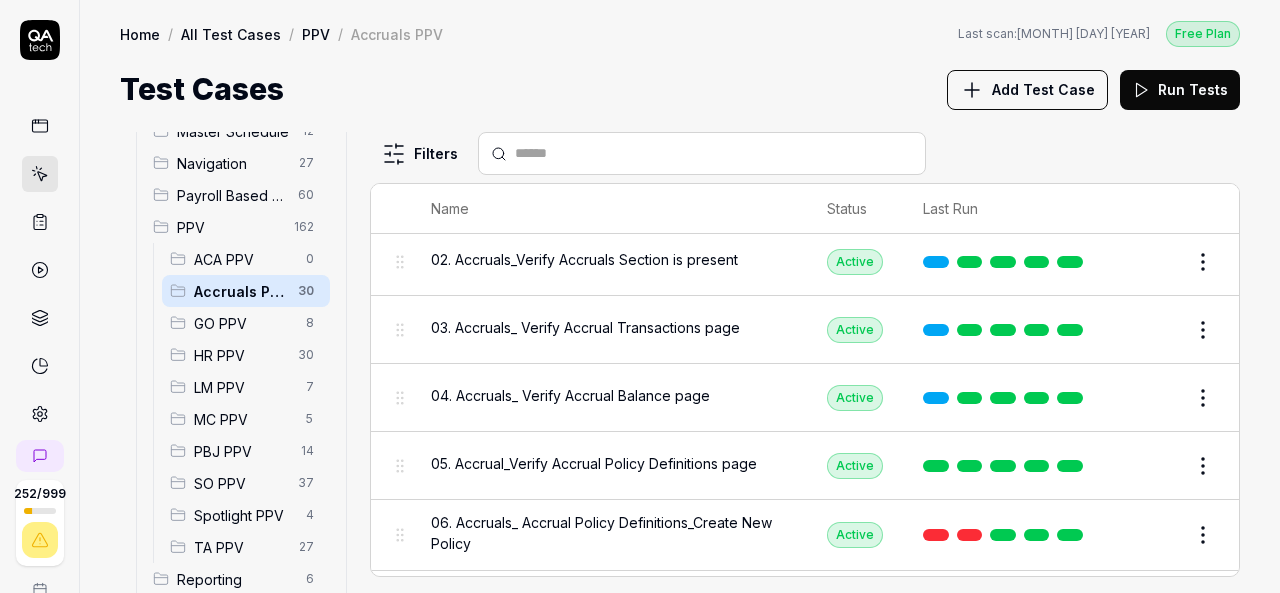 click on "05. Accrual_Verify Accrual Policy Definitions page" at bounding box center (594, 463) 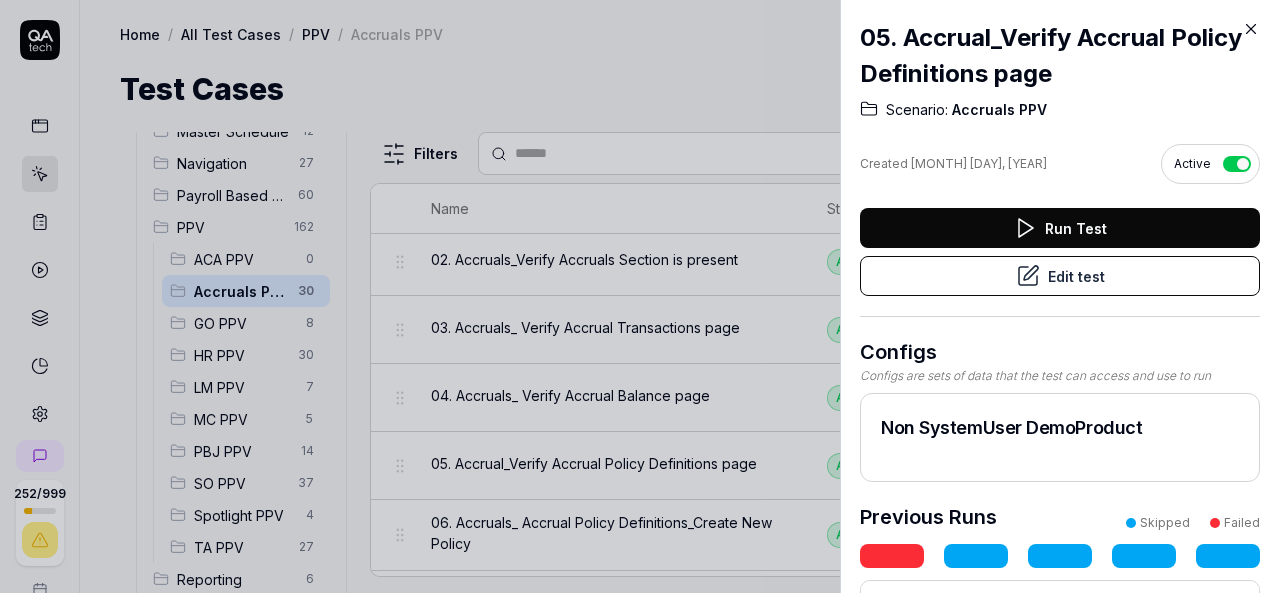 click 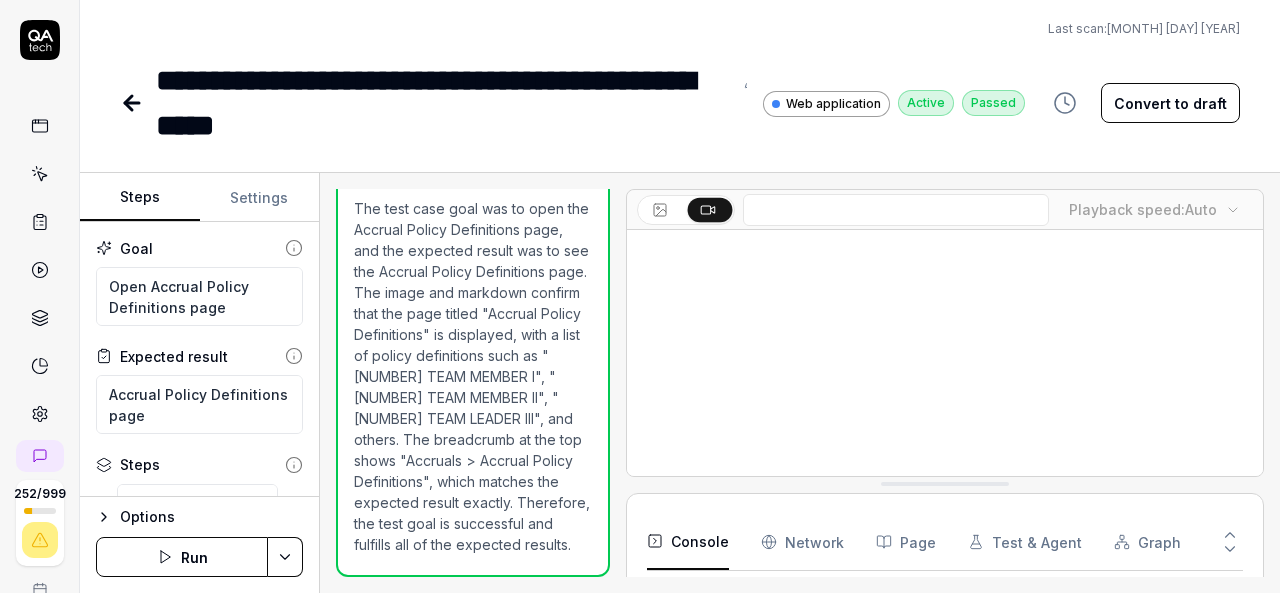 scroll, scrollTop: 1298, scrollLeft: 0, axis: vertical 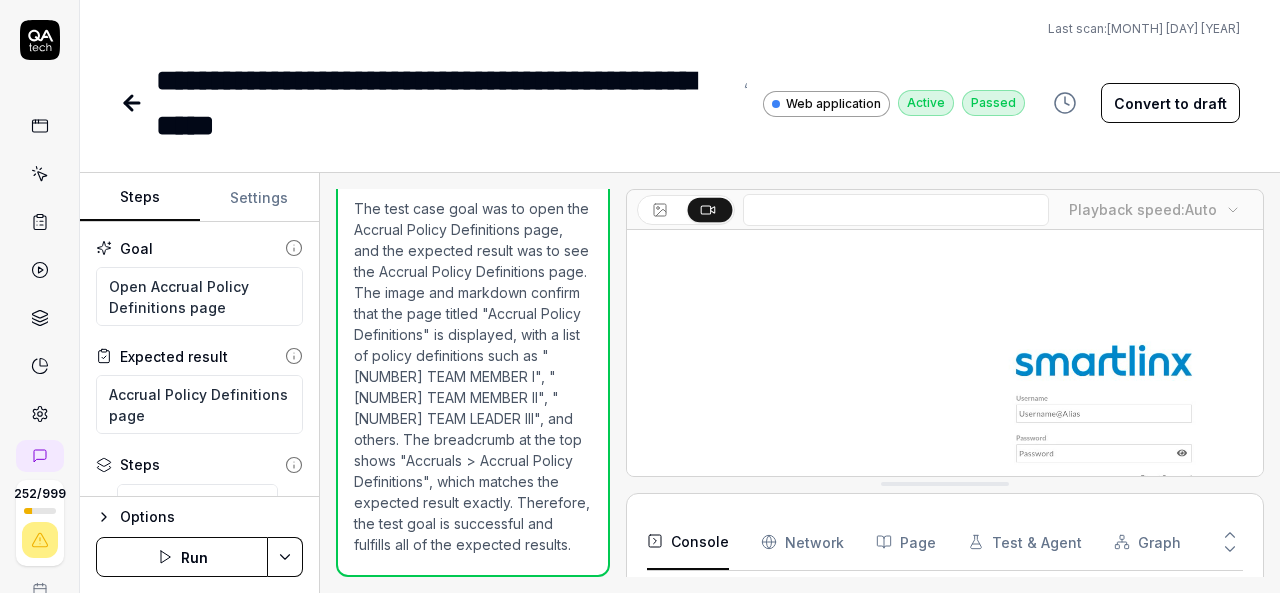 type on "*" 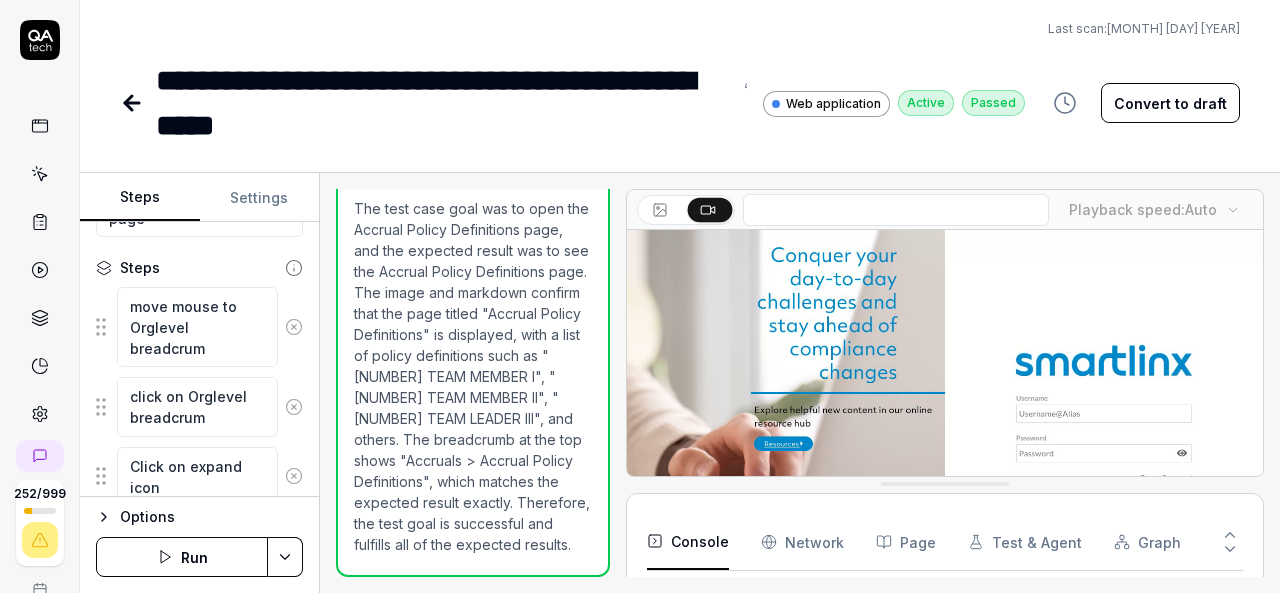 scroll, scrollTop: 200, scrollLeft: 0, axis: vertical 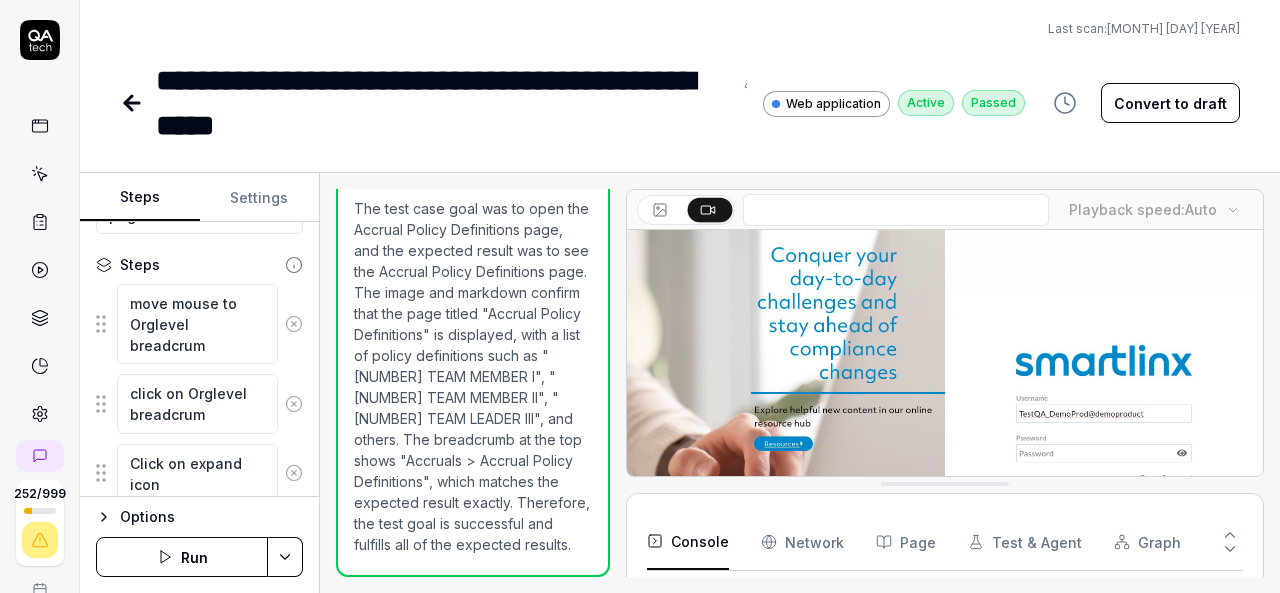 click 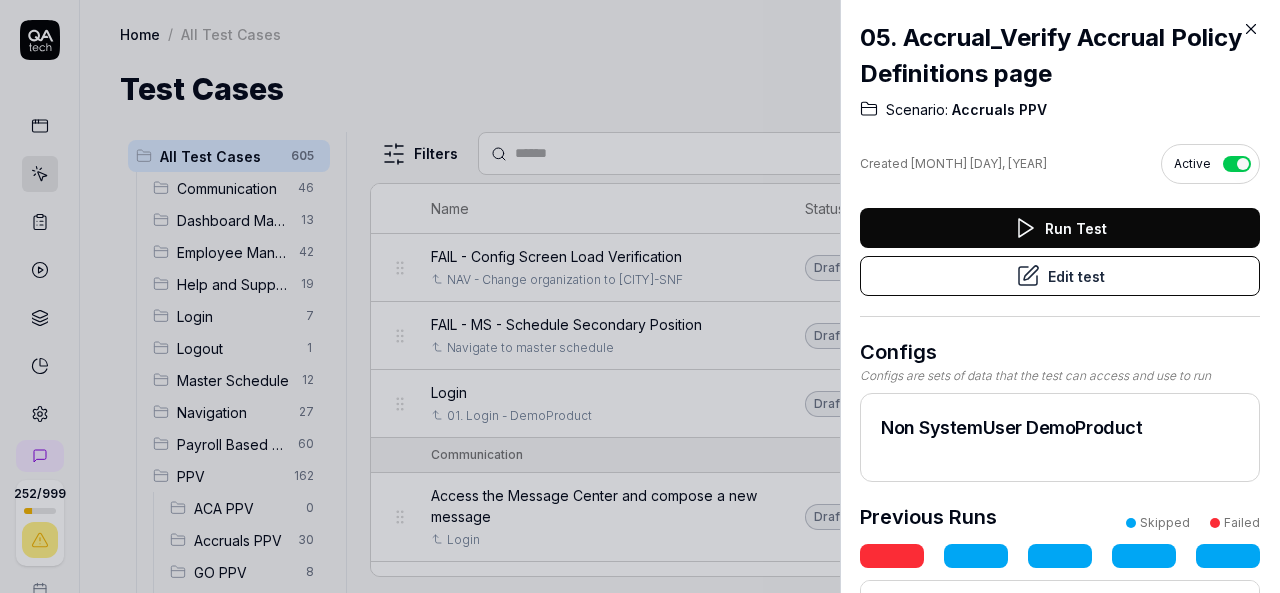 click at bounding box center [640, 296] 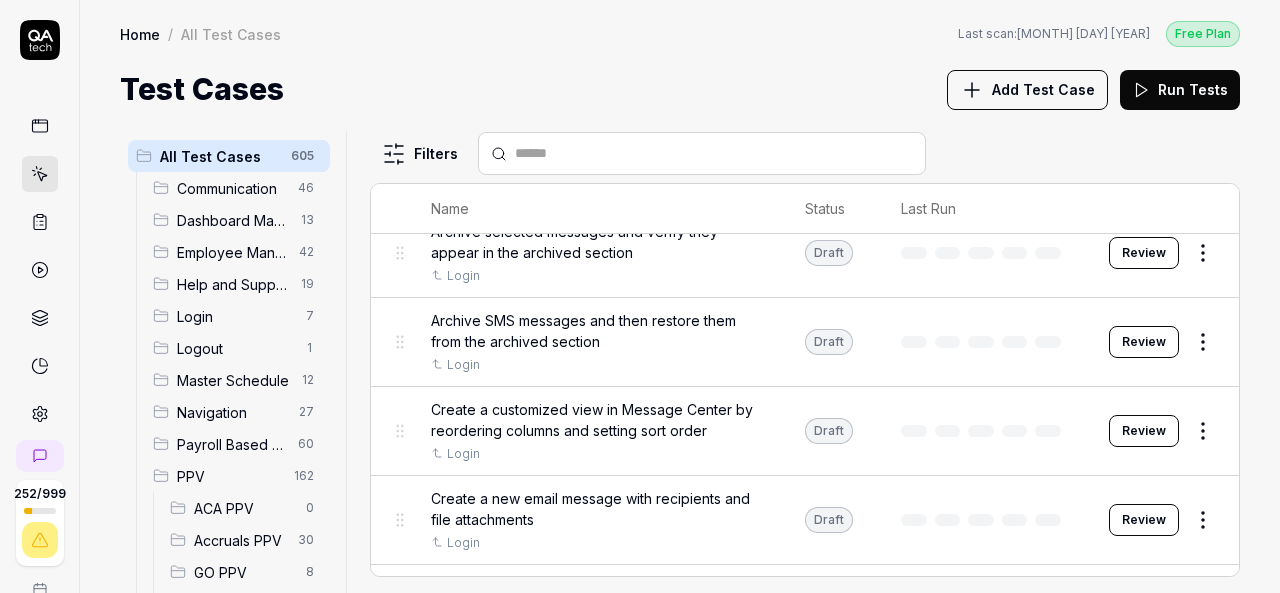 scroll, scrollTop: 537, scrollLeft: 0, axis: vertical 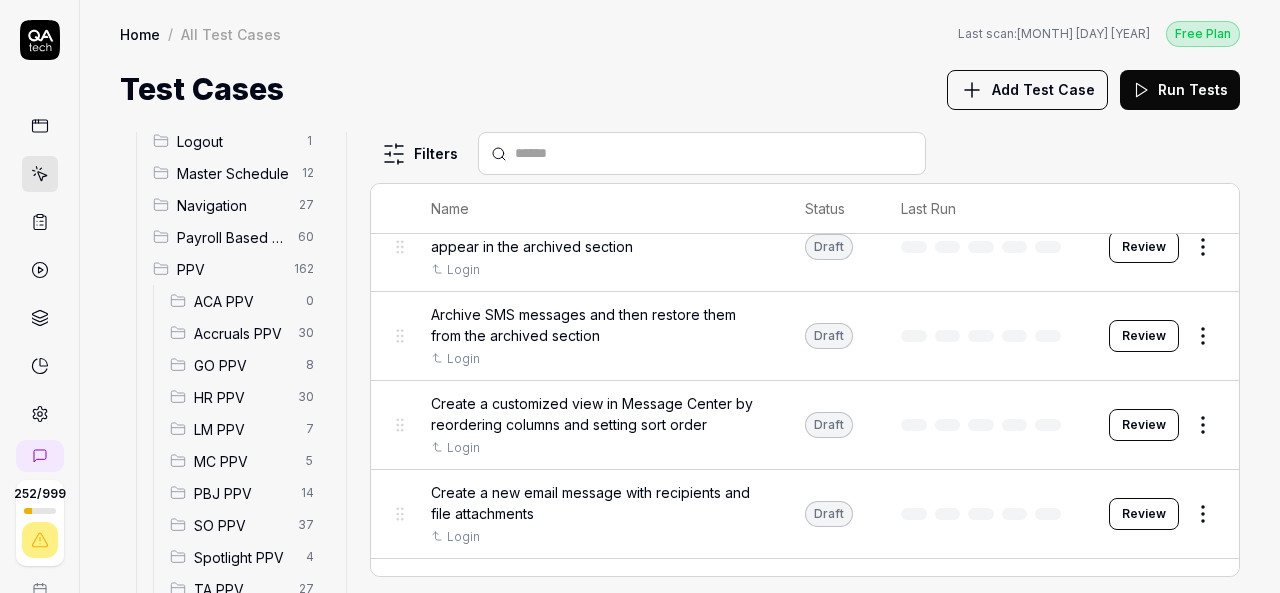 click on "SO PPV" at bounding box center (240, 525) 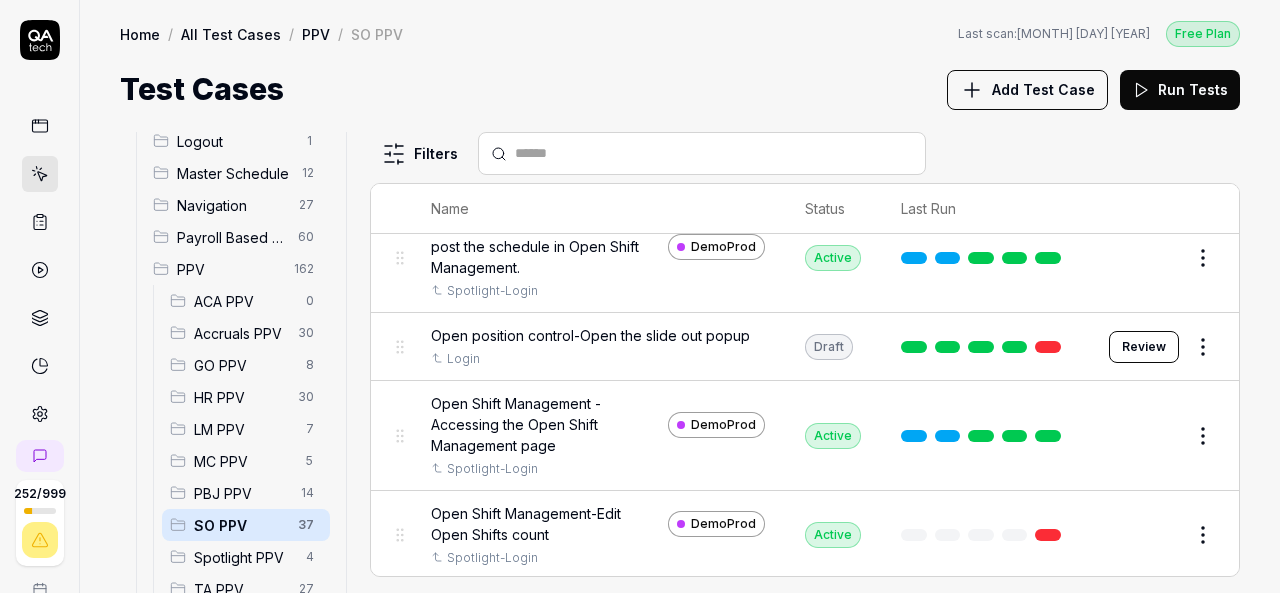 click on "Spotlight PPV" at bounding box center [244, 557] 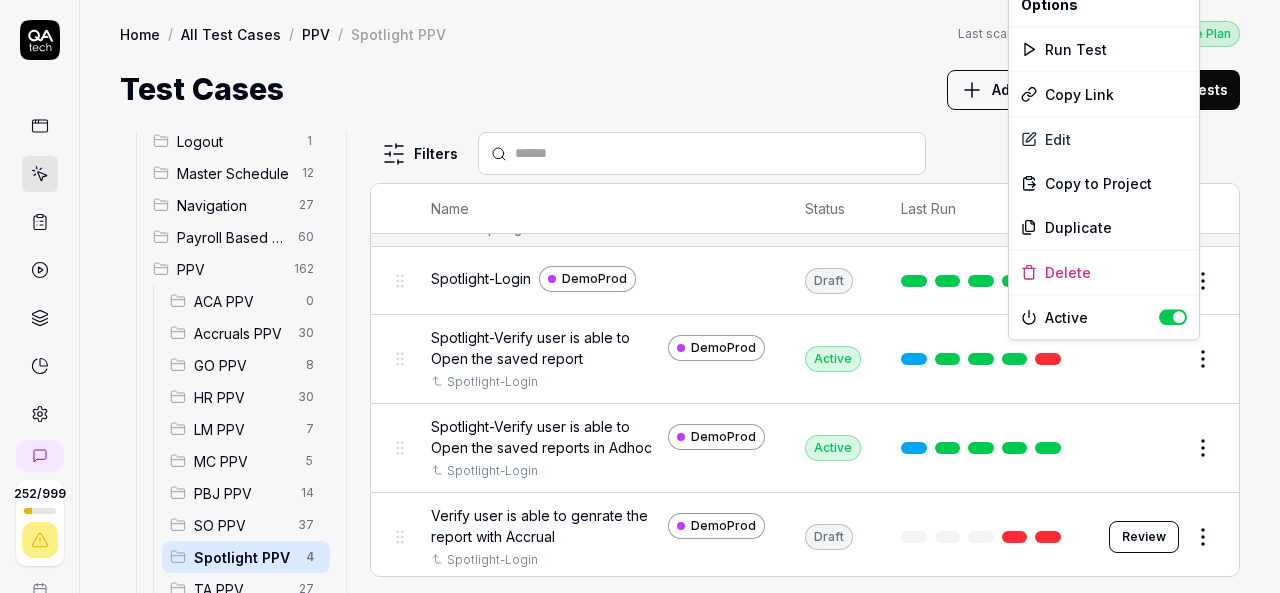 click on "[NUMBER] / [NUMBER] k S Home / All Test Cases / PPV / Spotlight PPV Free Plan Home / All Test Cases / PPV / Spotlight PPV Last scan: [MONTH] [DAY] [YEAR] Free Plan Test Cases Add Test Case Run Tests All Test Cases [NUMBER] Communication [NUMBER] Dashboard Management [NUMBER] Employee Management [NUMBER] Help and Support [NUMBER] Login [NUMBER] Logout [NUMBER] Master Schedule [NUMBER] Navigation [NUMBER] Payroll Based Journal [NUMBER] PPV [NUMBER] ACA PPV [NUMBER] Accruals PPV [NUMBER] GO PPV [NUMBER] HR PPV [NUMBER] LM PPV [NUMBER] MC PPV [NUMBER] PBJ PPV [NUMBER] SO PPV [NUMBER] Spotlight PPV [NUMBER] TA PPV [NUMBER] Reporting [NUMBER] Schedule Optimizer [NUMBER] Screen Loads [NUMBER] TestPPV [NUMBER] Time & Attendance [NUMBER] User Profile [NUMBER] Filters Name Status Last Run PPV Spotlight PPV Spotlight-Login DemoProd Draft Review Spotlight-Verify user is able to Open the saved report DemoProd Spotlight-Login Active Edit Spotlight-Verify user is able to Open the saved reports in Adhoc DemoProd Spotlight-Login Active Edit Verify user is able to genrate the report with Accrual DemoProd Spotlight-Login Draft Review
* Options Run Test Copy Link Edit Copy to Project Duplicate Delete Active" at bounding box center [640, 296] 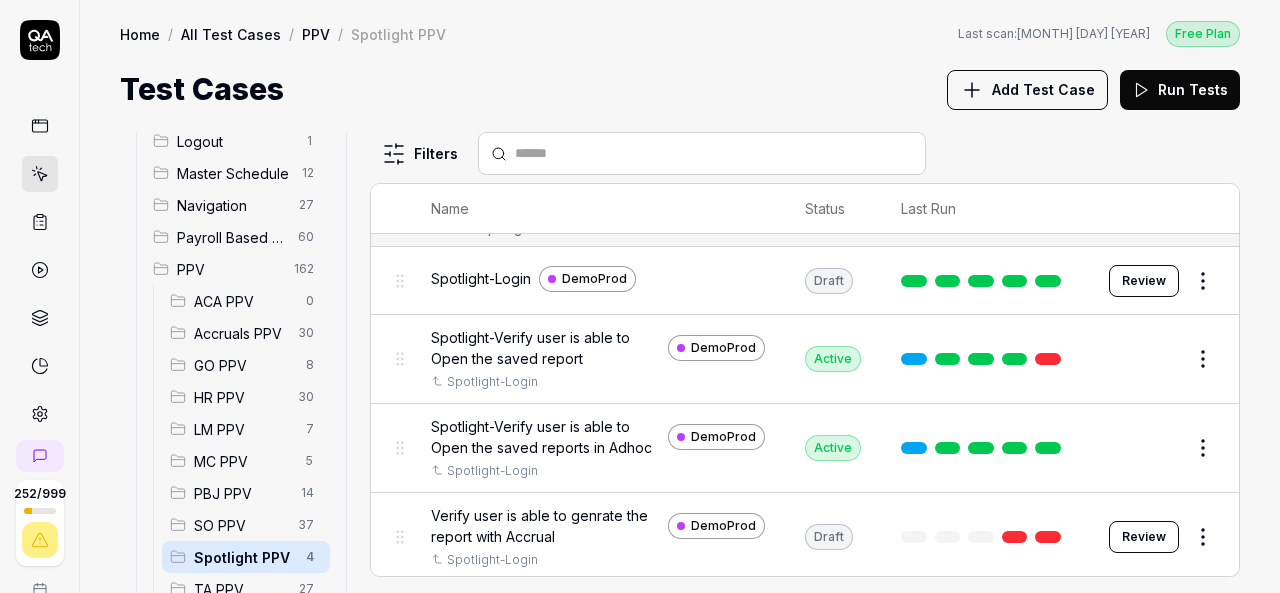 click on "[NUMBER] / [NUMBER] k S Home / All Test Cases / PPV / Spotlight PPV Free Plan Home / All Test Cases / PPV / Spotlight PPV Last scan: [MONTH] [DAY] [YEAR] Free Plan Test Cases Add Test Case Run Tests All Test Cases [NUMBER] Communication [NUMBER] Dashboard Management [NUMBER] Employee Management [NUMBER] Help and Support [NUMBER] Login [NUMBER] Logout [NUMBER] Master Schedule [NUMBER] Navigation [NUMBER] Payroll Based Journal [NUMBER] PPV [NUMBER] ACA PPV [NUMBER] Accruals PPV [NUMBER] GO PPV [NUMBER] HR PPV [NUMBER] LM PPV [NUMBER] MC PPV [NUMBER] PBJ PPV [NUMBER] SO PPV [NUMBER] Spotlight PPV [NUMBER] TA PPV [NUMBER] Reporting [NUMBER] Schedule Optimizer [NUMBER] Screen Loads [NUMBER] TestPPV [NUMBER] Time & Attendance [NUMBER] User Profile [NUMBER] Filters Name Status Last Run PPV Spotlight PPV Spotlight-Login DemoProd Draft Review Spotlight-Verify user is able to Open the saved report DemoProd Spotlight-Login Active Edit Spotlight-Verify user is able to Open the saved reports in Adhoc DemoProd Spotlight-Login Active Edit Verify user is able to genrate the report with Accrual DemoProd Spotlight-Login Draft Review
*" at bounding box center (640, 296) 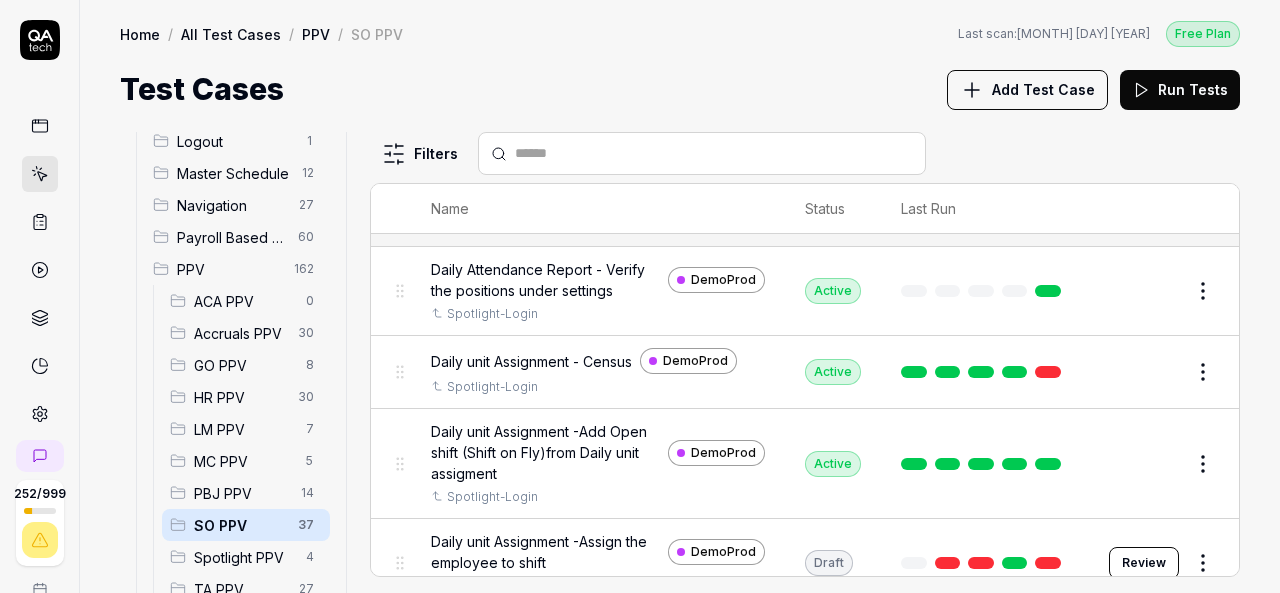 scroll, scrollTop: 537, scrollLeft: 0, axis: vertical 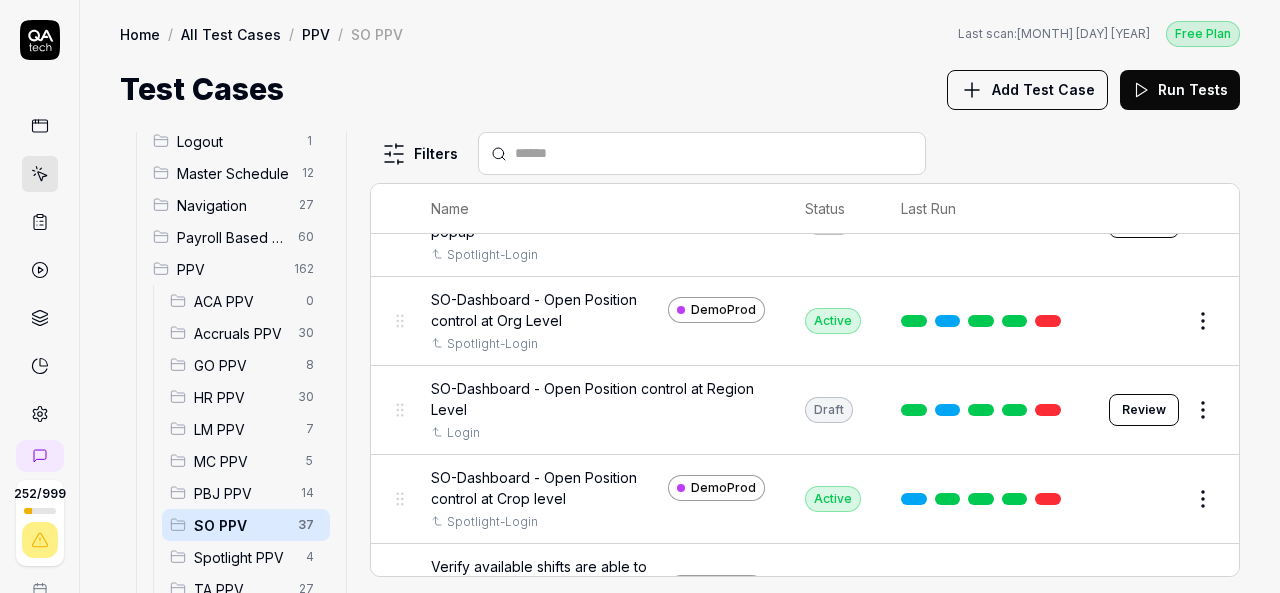 click on "Accruals PPV" at bounding box center [240, 333] 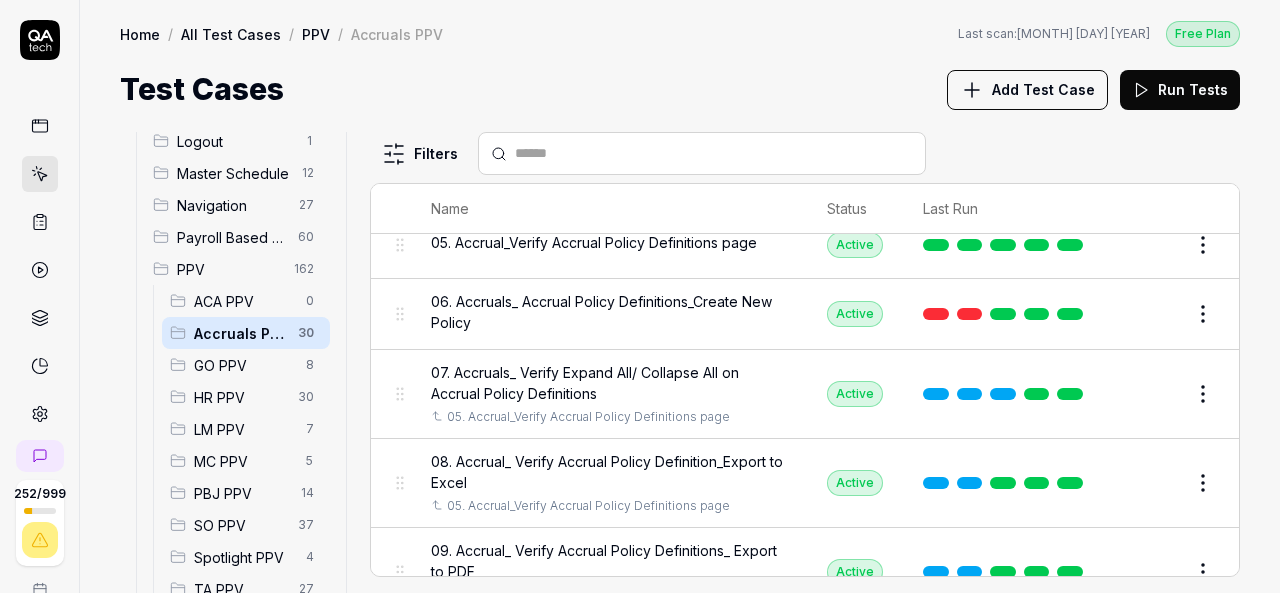scroll, scrollTop: 327, scrollLeft: 0, axis: vertical 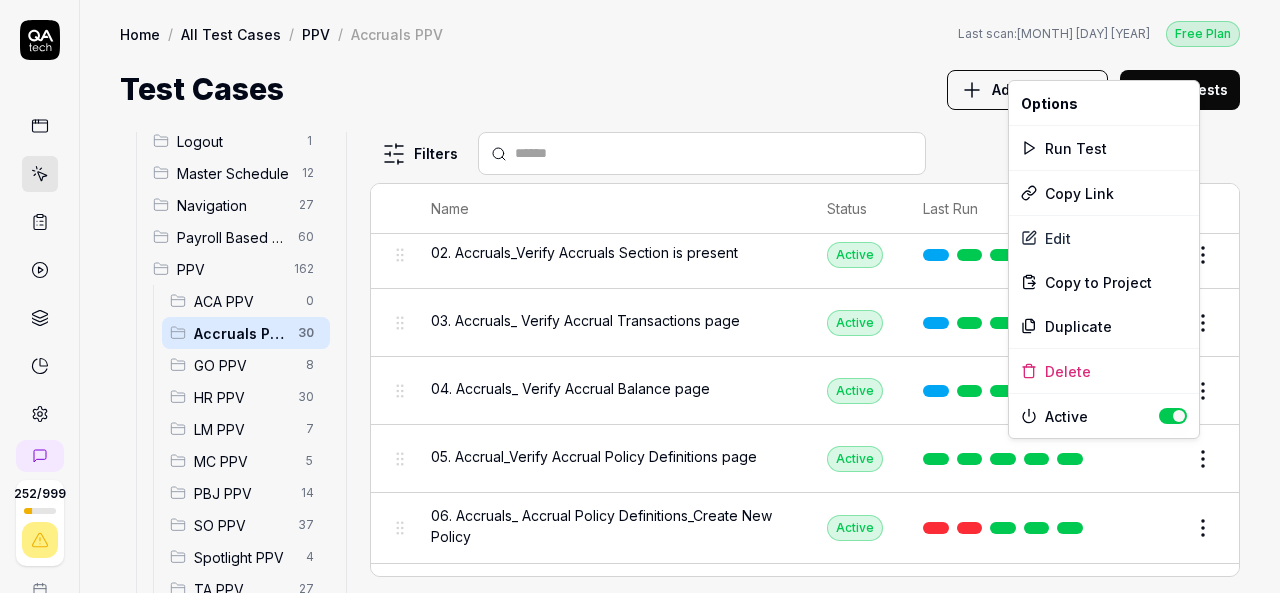click on "[NUMBER] / [NUMBER] k S Home / All Test Cases / PPV / Accruals PPV Free Plan Home / All Test Cases / PPV / Accruals PPV Last scan: [MONTH] [DAY] [YEAR] Free Plan Test Cases Add Test Case Run Tests All Test Cases [NUMBER] Communication [NUMBER] Dashboard Management [NUMBER] Employee Management [NUMBER] Help and Support [NUMBER] Login [NUMBER] Logout [NUMBER] Master Schedule [NUMBER] Navigation [NUMBER] Payroll Based Journal [NUMBER] PPV [NUMBER] ACA PPV [NUMBER] Accruals PPV [NUMBER] GO PPV [NUMBER] HR PPV [NUMBER] LM PPV [NUMBER] MC PPV [NUMBER] PBJ PPV [NUMBER] SO PPV [NUMBER] Spotlight PPV [NUMBER] TA PPV [NUMBER] Reporting [NUMBER] Schedule Optimizer [NUMBER] Screen Loads [NUMBER] TestPPV [NUMBER] Time & Attendance [NUMBER] User Profile [NUMBER] Filters Name Status Last Run PPV Accruals PPV [NUMBER]. Login - DemoProduct Active Edit [NUMBER]. Accruals_Verify Accruals Section is present Active Edit [NUMBER]. Accruals_ Verify Accruals Transactions page Active Edit [NUMBER]. Accruals_ Verify Accrual Balance page Active Edit [NUMBER]. Accrual_Verify Accrual Policy Definitions page Active Edit [NUMBER]. Accruals_ Accrual Policy Definitions_Create New Policy Active Edit [NUMBER]. Accrual_Verify Accrual Policy Definitions page Active Edit" at bounding box center [640, 296] 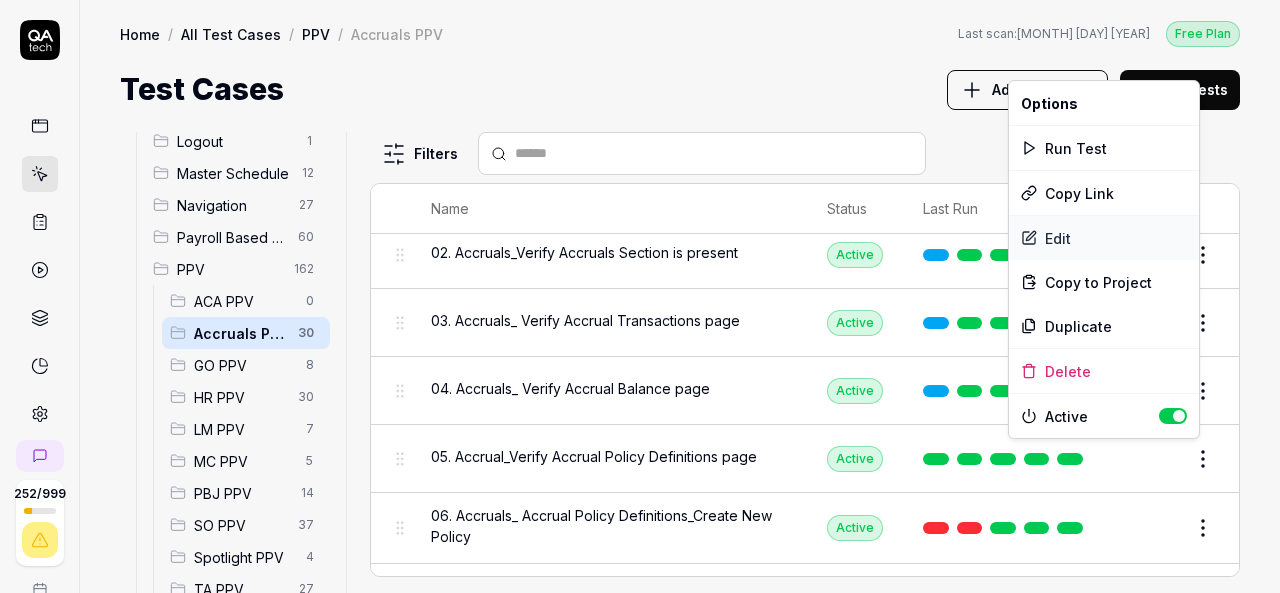 click on "Edit" at bounding box center (1104, 238) 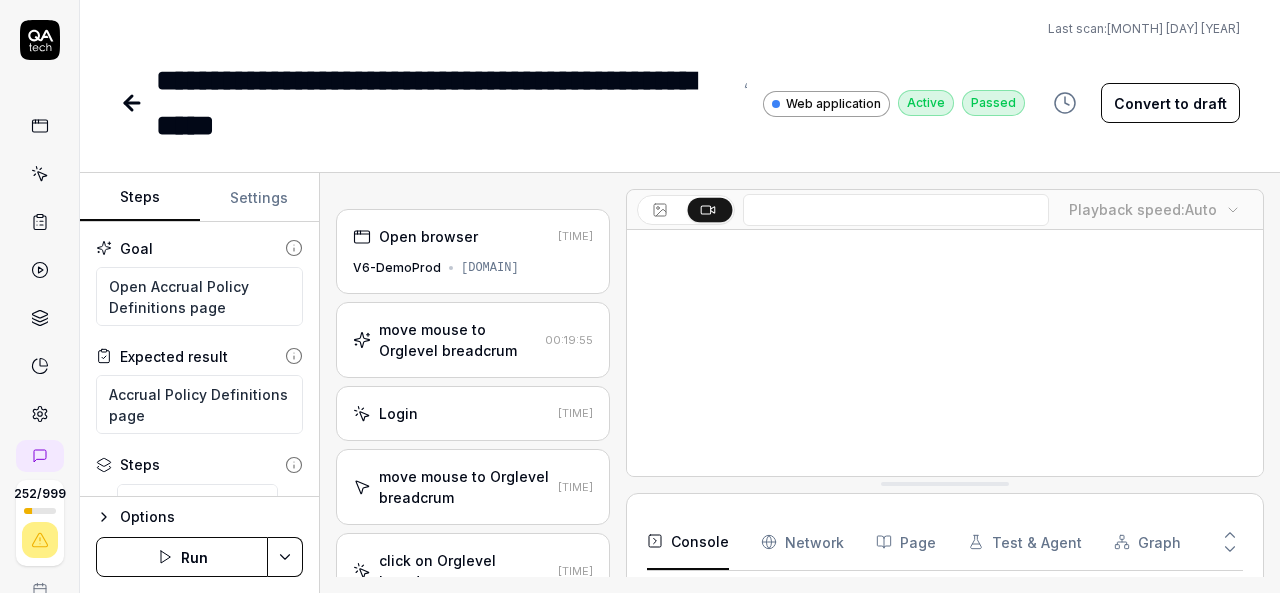 scroll, scrollTop: 130, scrollLeft: 0, axis: vertical 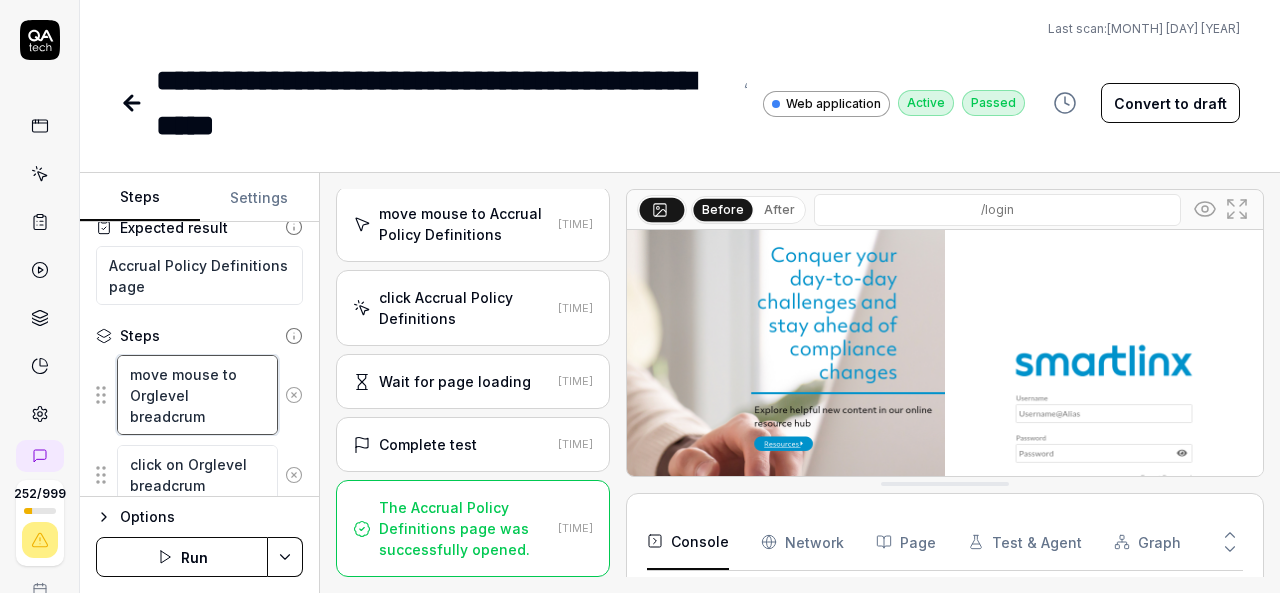 click on "move mouse to Orglevel breadcrum" at bounding box center (197, 395) 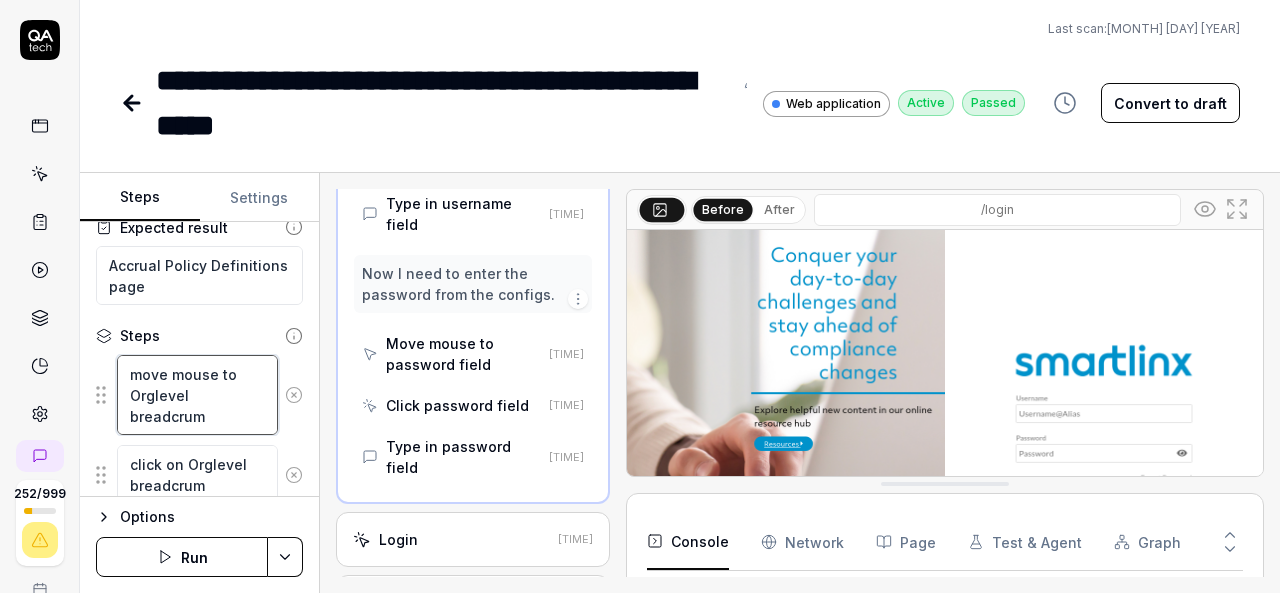 scroll, scrollTop: 411, scrollLeft: 0, axis: vertical 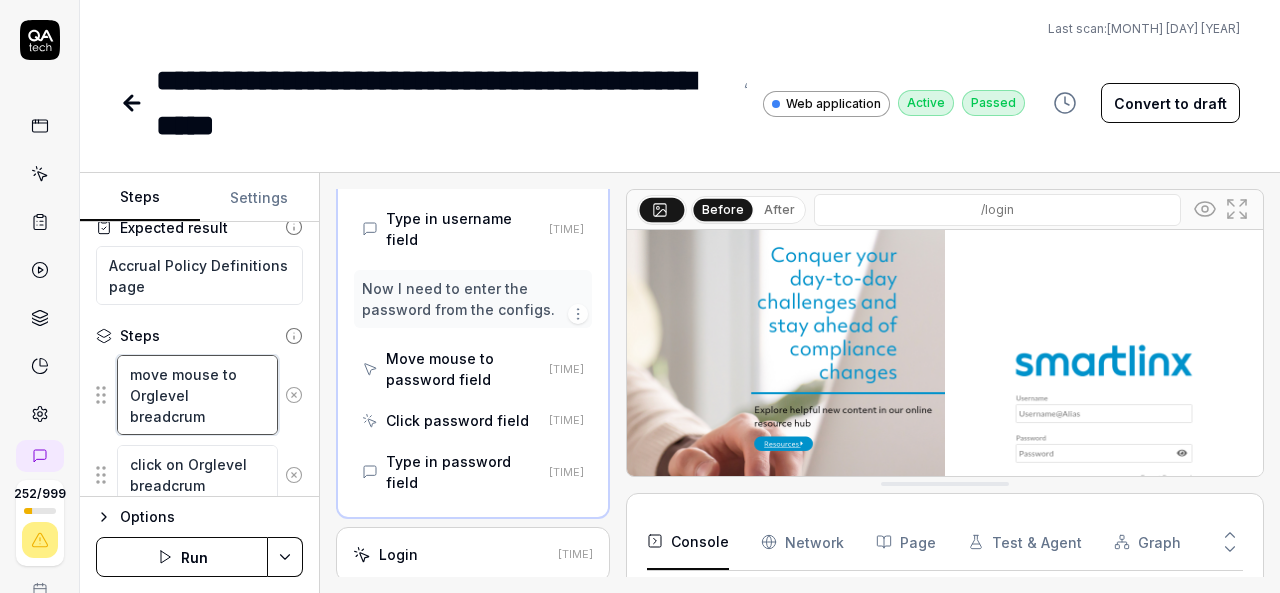 drag, startPoint x: 206, startPoint y: 417, endPoint x: 127, endPoint y: 365, distance: 94.57801 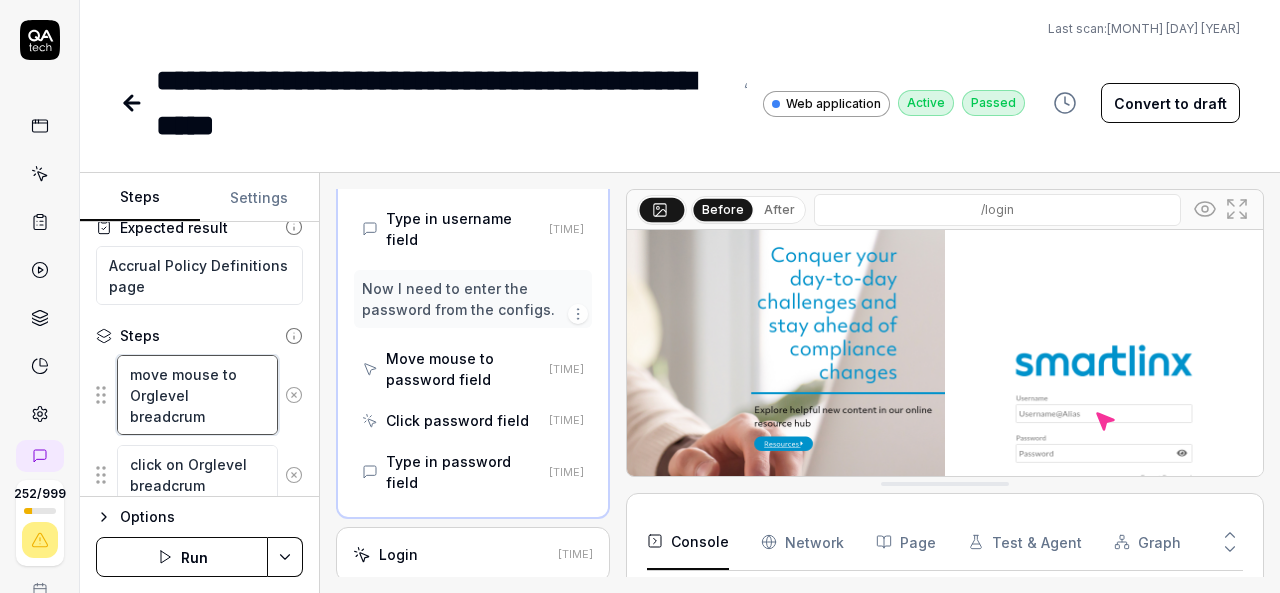 click on "move mouse to Orglevel breadcrum" at bounding box center (197, 395) 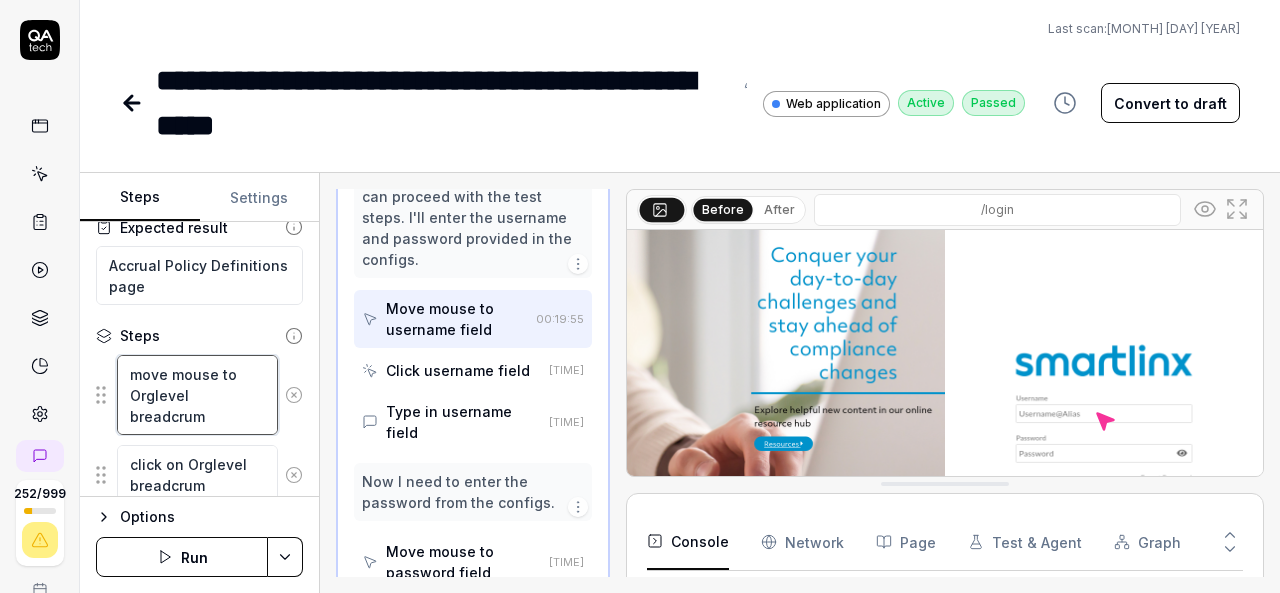 scroll, scrollTop: 195, scrollLeft: 0, axis: vertical 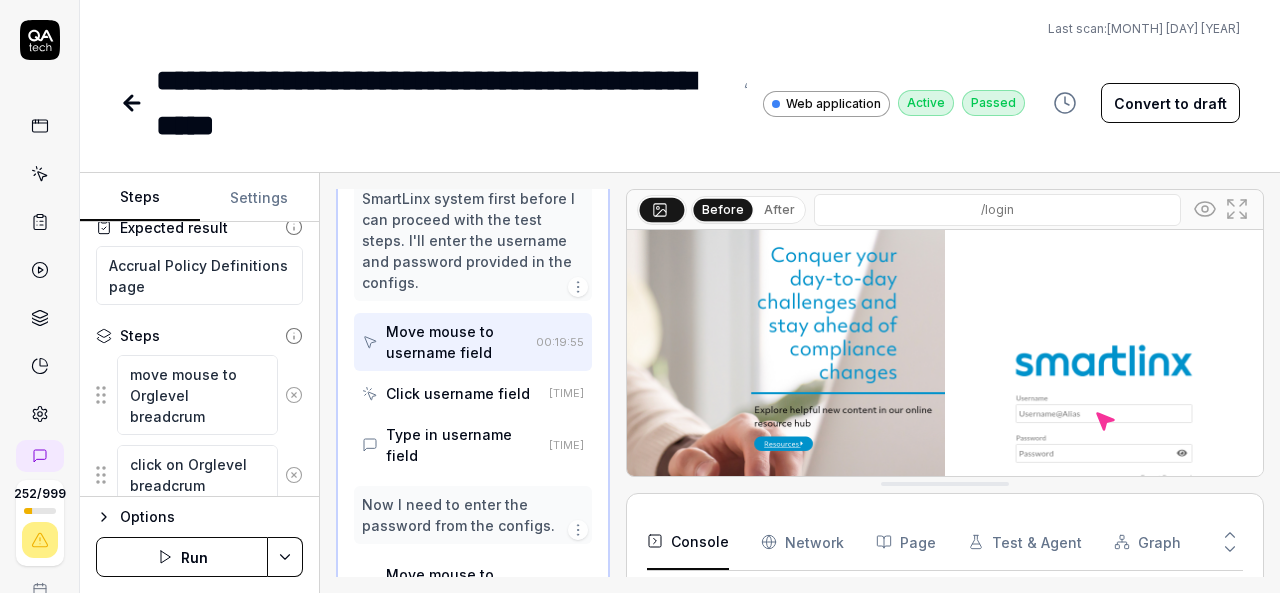 click on "Move mouse to username field" at bounding box center [457, 342] 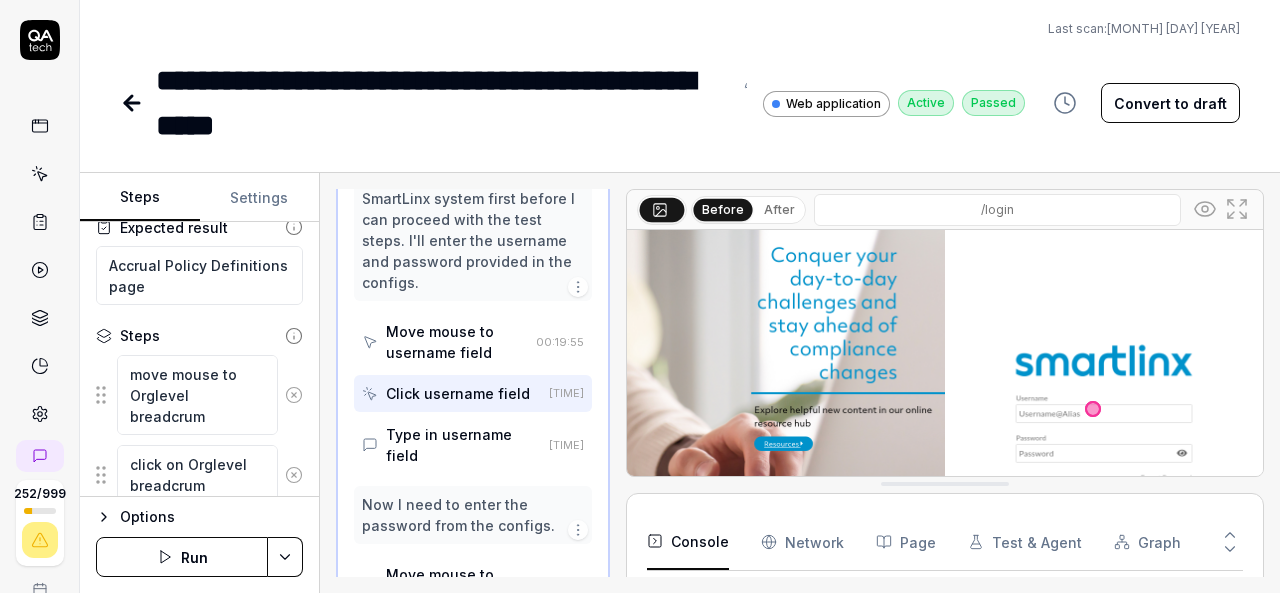 click on "Type in username field" at bounding box center (463, 445) 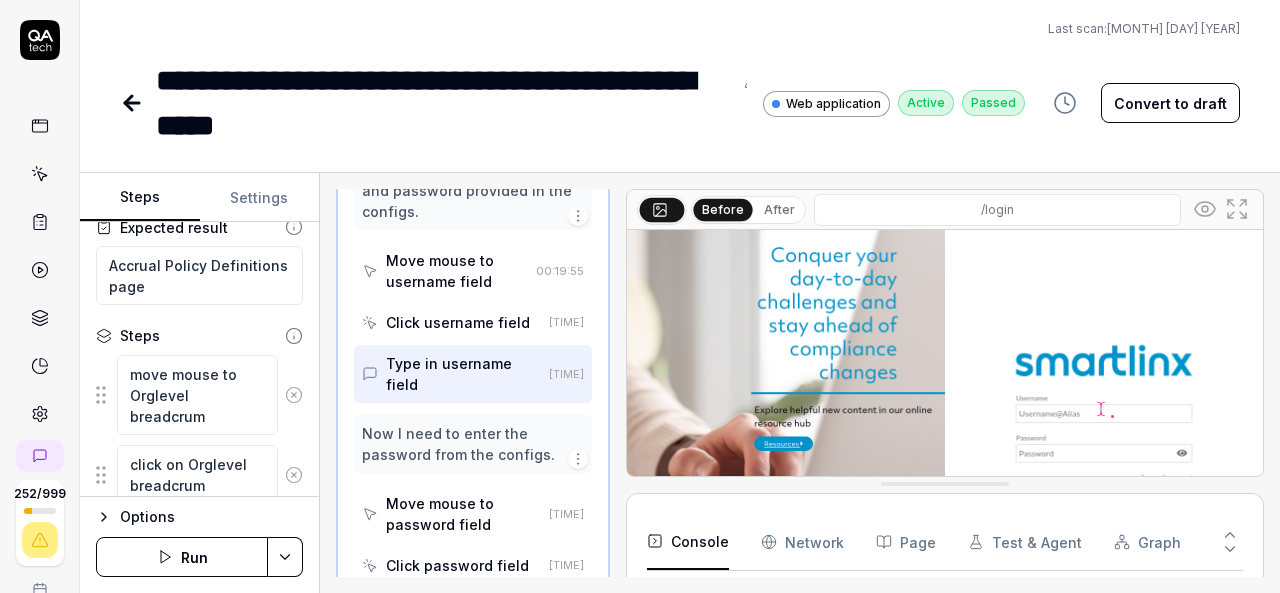 scroll, scrollTop: 267, scrollLeft: 0, axis: vertical 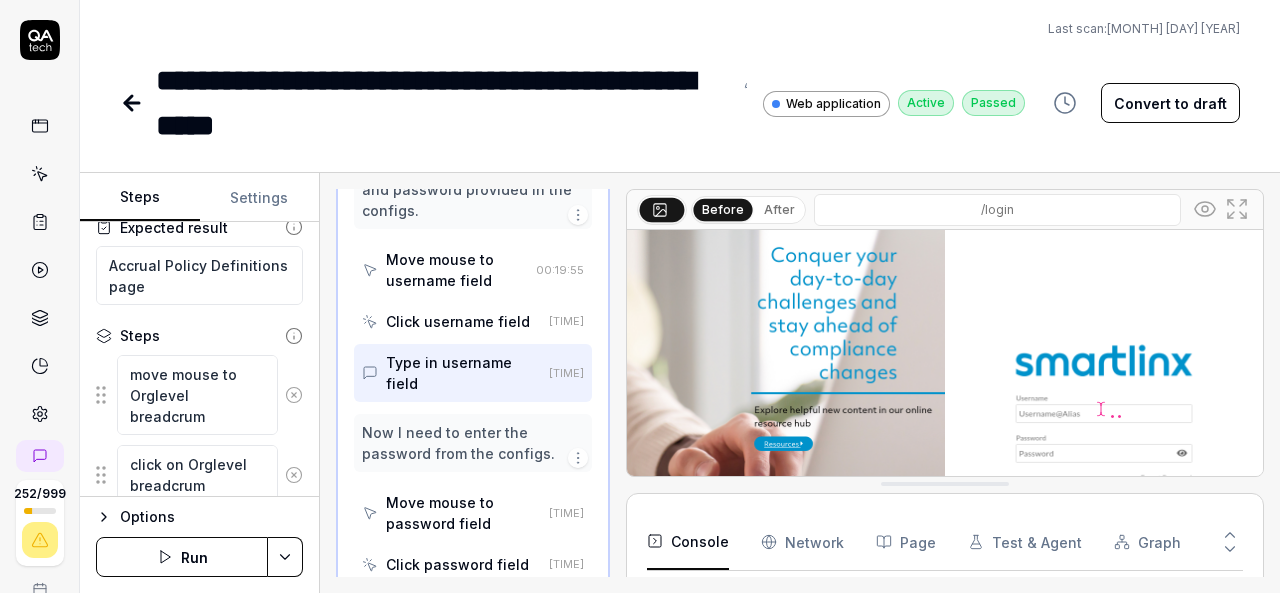 click on "Now I need to enter the password from the configs." at bounding box center (473, 443) 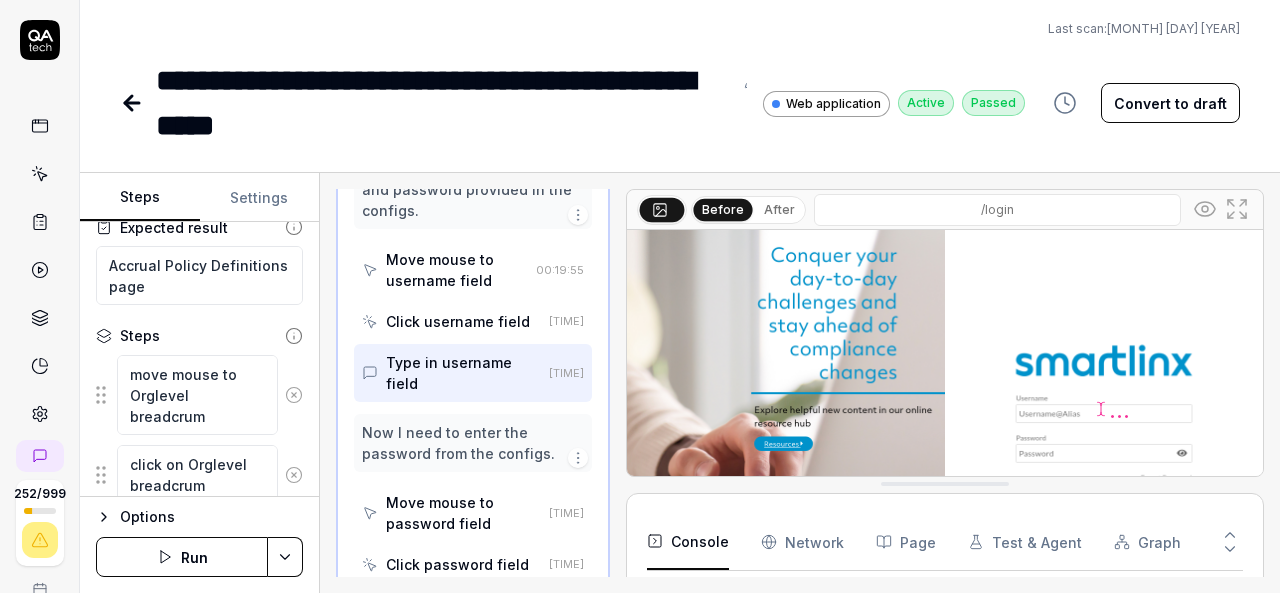 click on "Move mouse to password field" at bounding box center [463, 513] 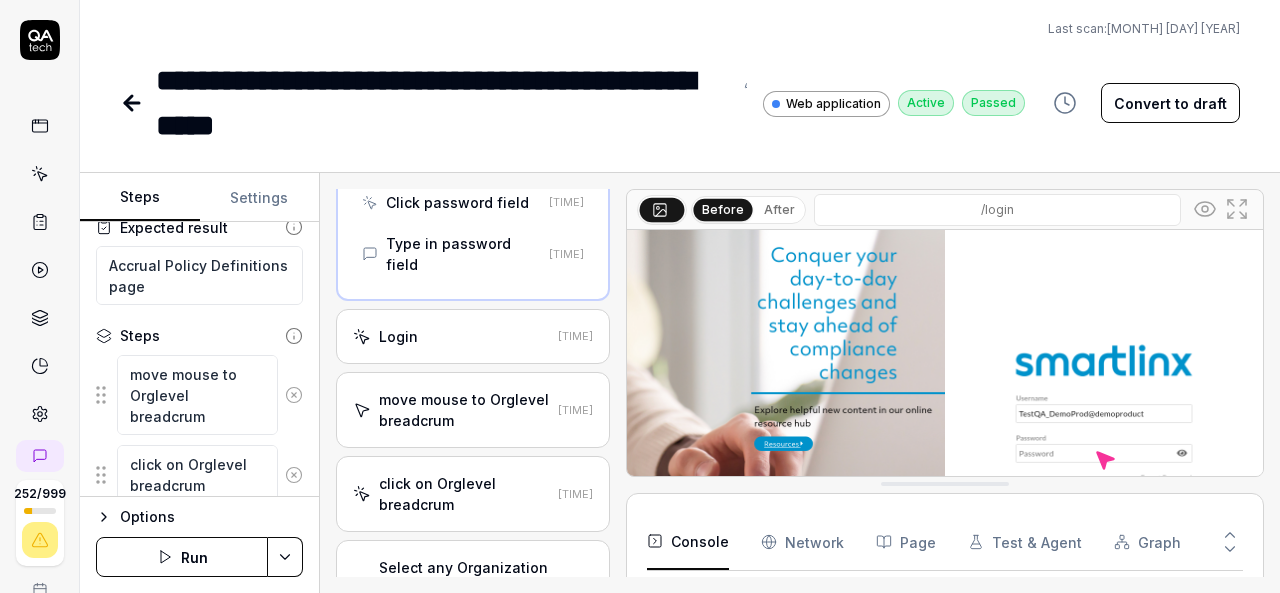 scroll, scrollTop: 633, scrollLeft: 0, axis: vertical 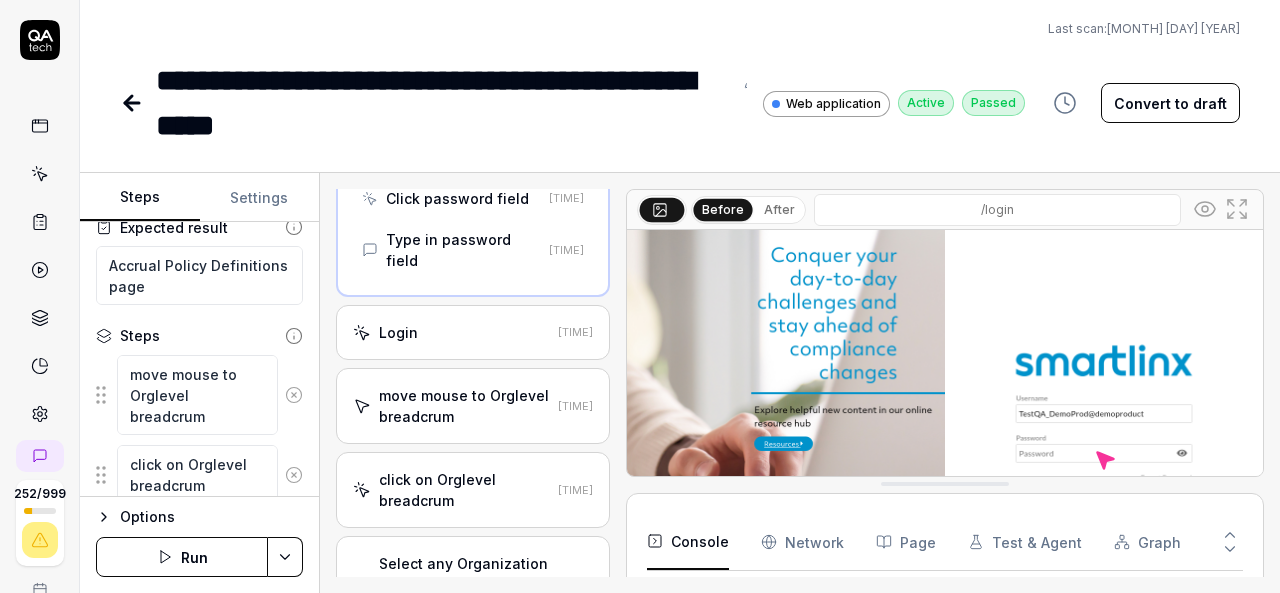 click on "move mouse to Orglevel breadcrum" at bounding box center (464, 406) 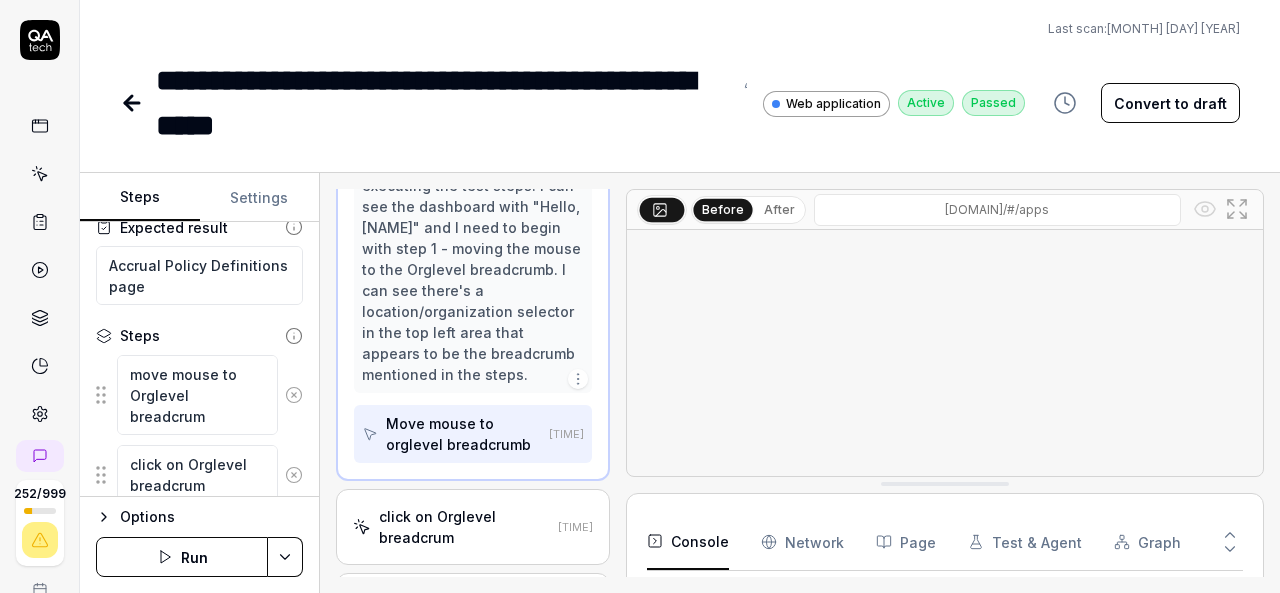 scroll, scrollTop: 358, scrollLeft: 0, axis: vertical 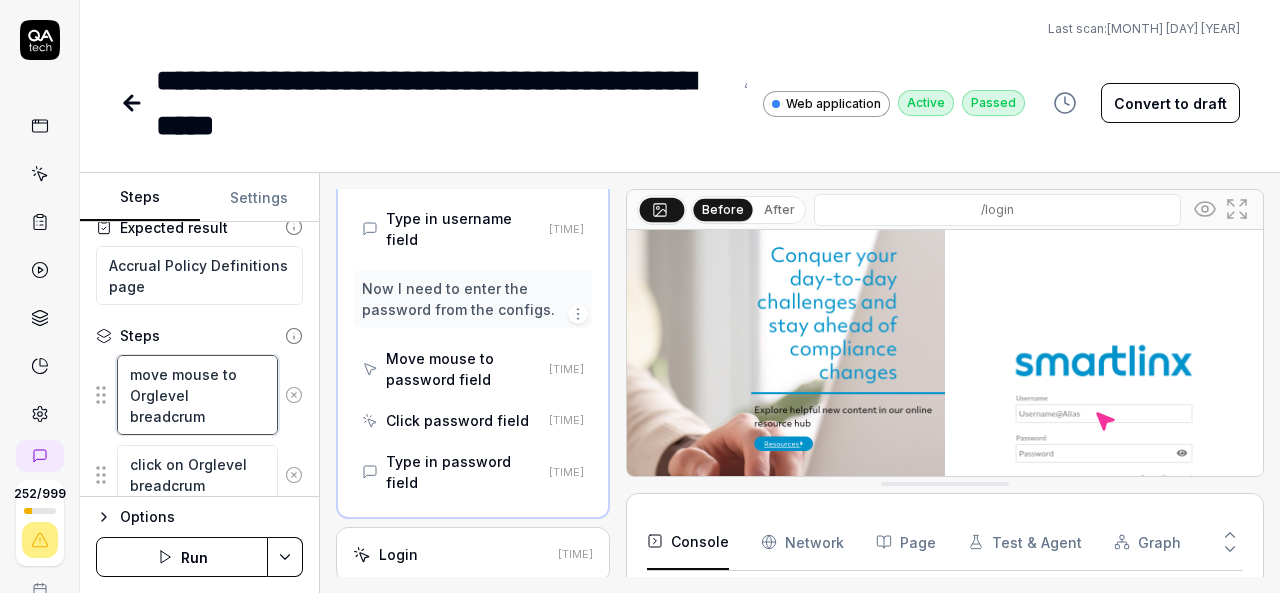 drag, startPoint x: 219, startPoint y: 413, endPoint x: 132, endPoint y: 379, distance: 93.40771 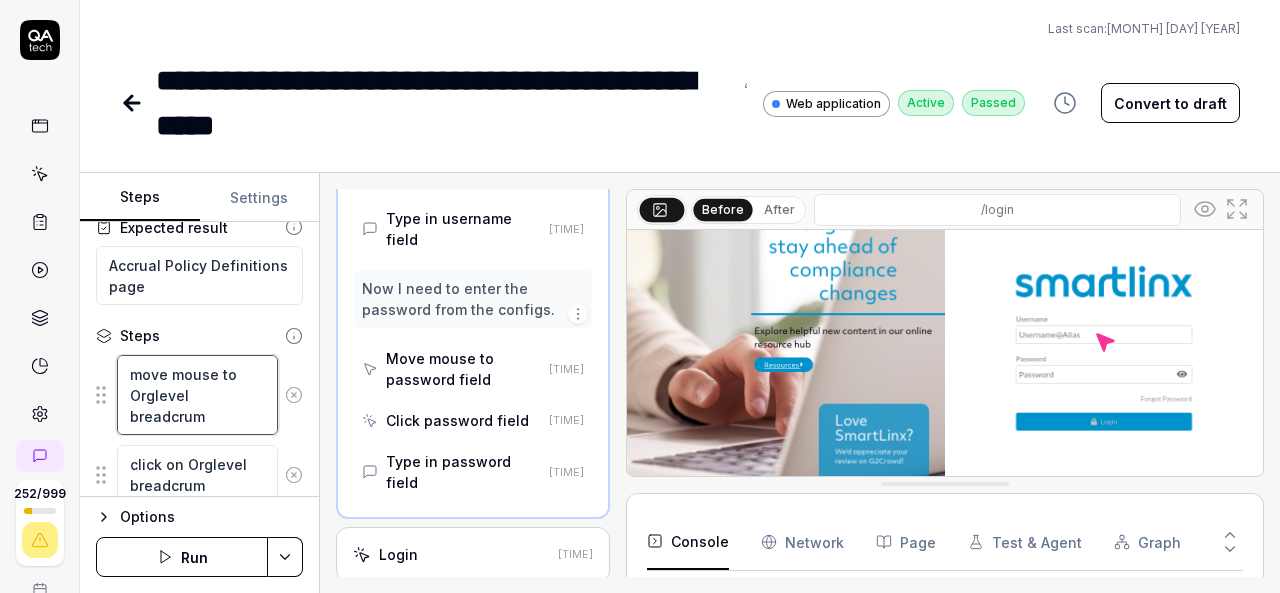 scroll, scrollTop: 81, scrollLeft: 0, axis: vertical 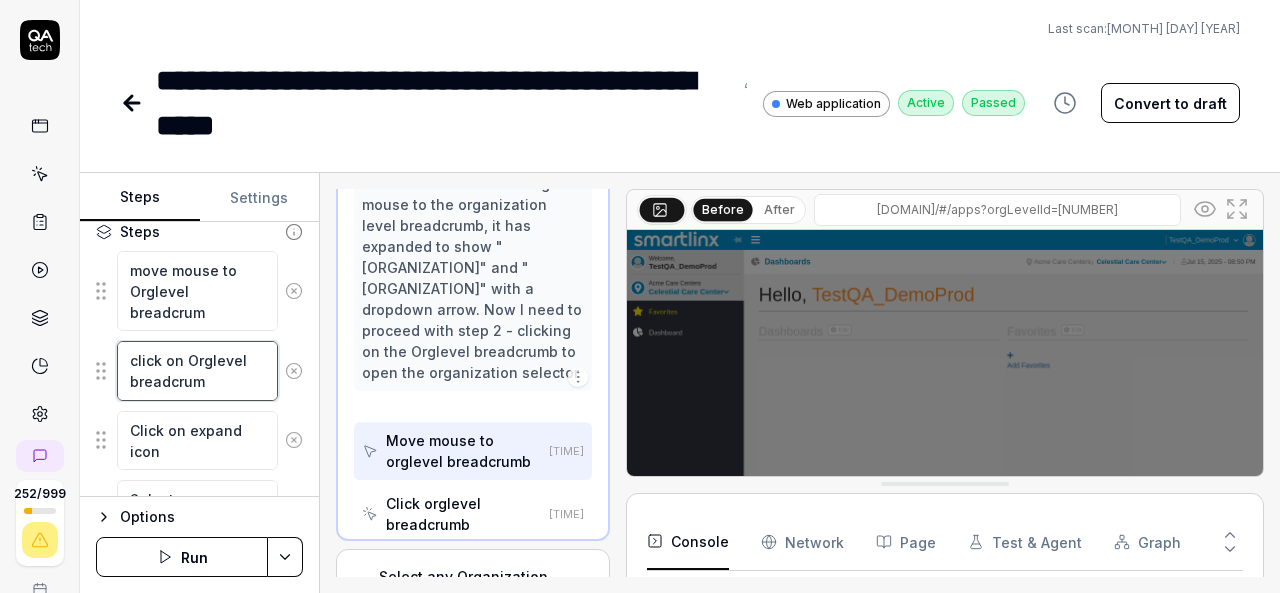 click on "click on Orglevel breadcrum" at bounding box center [197, 370] 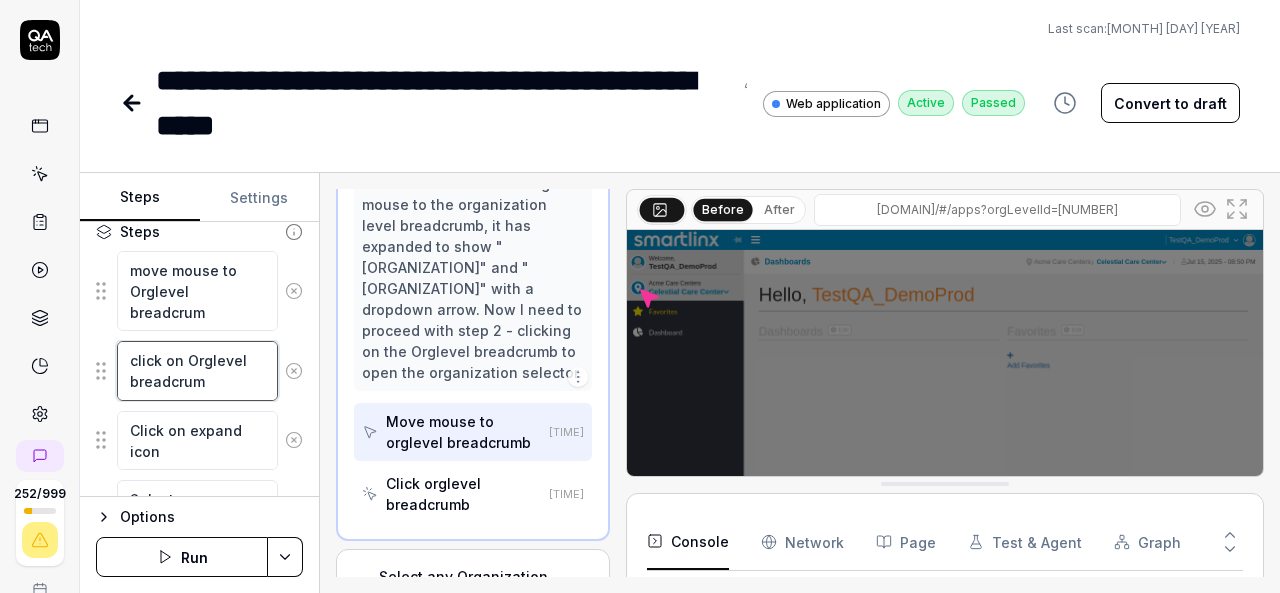 drag, startPoint x: 216, startPoint y: 392, endPoint x: 125, endPoint y: 357, distance: 97.49872 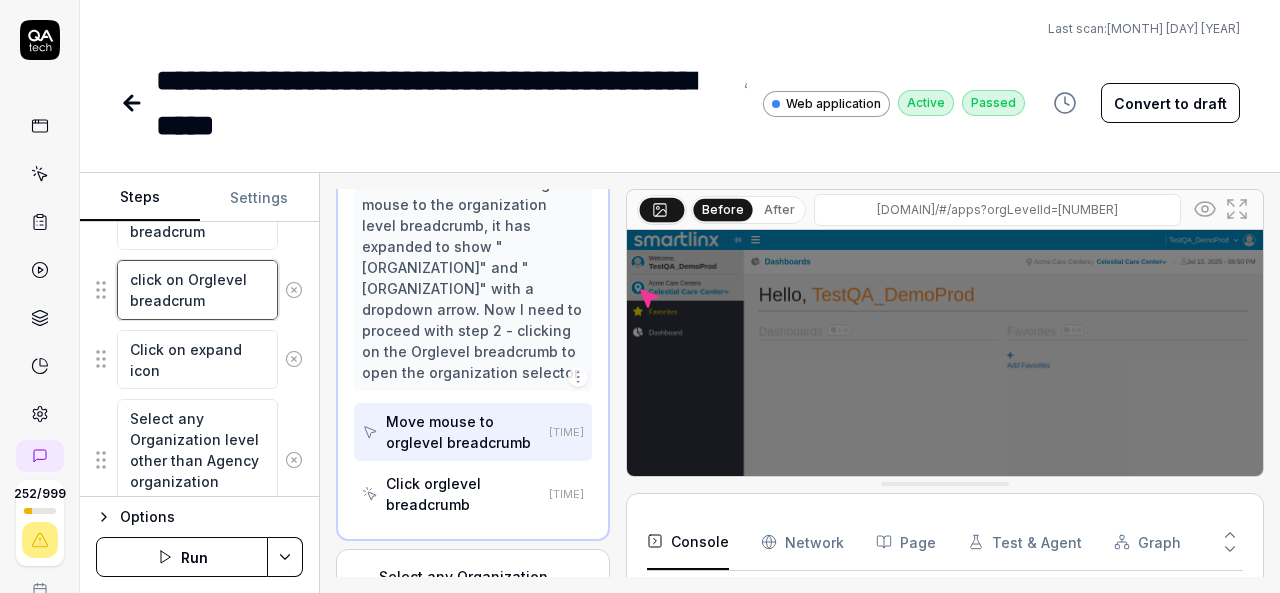 scroll, scrollTop: 315, scrollLeft: 0, axis: vertical 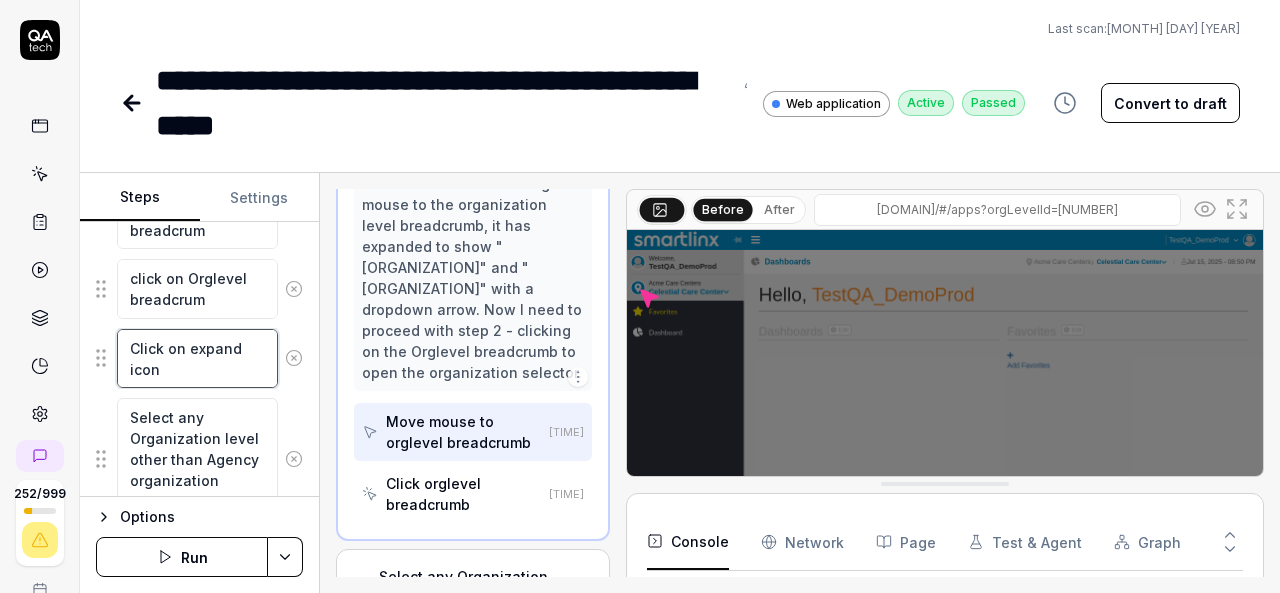 drag, startPoint x: 176, startPoint y: 365, endPoint x: 129, endPoint y: 343, distance: 51.894123 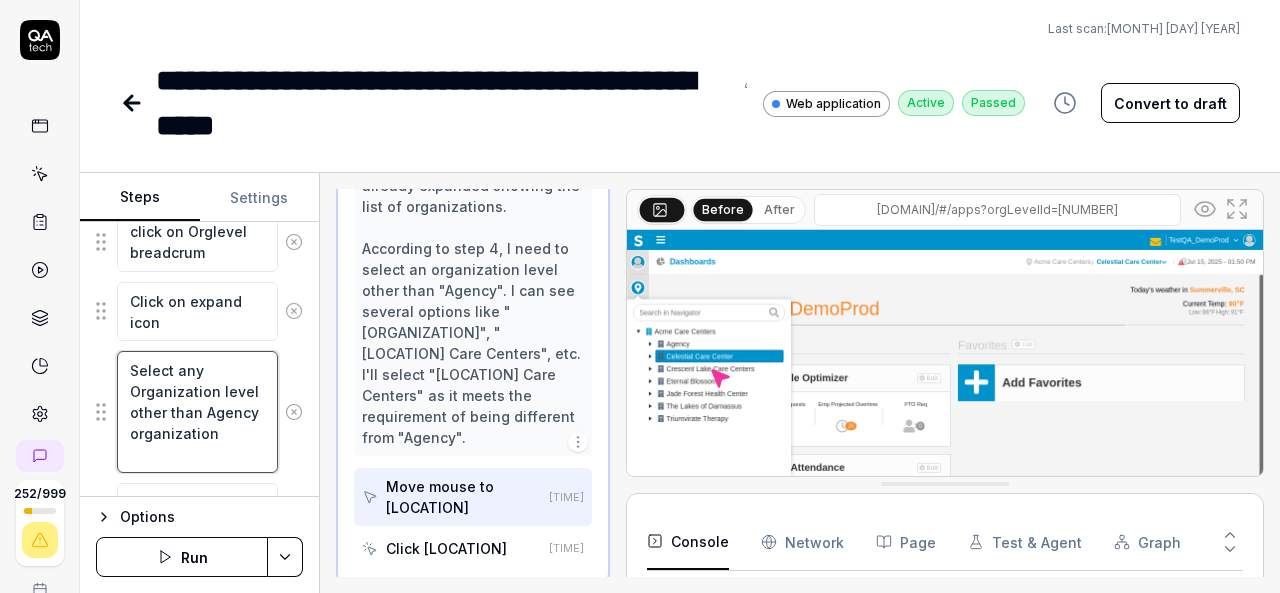 scroll, scrollTop: 734, scrollLeft: 0, axis: vertical 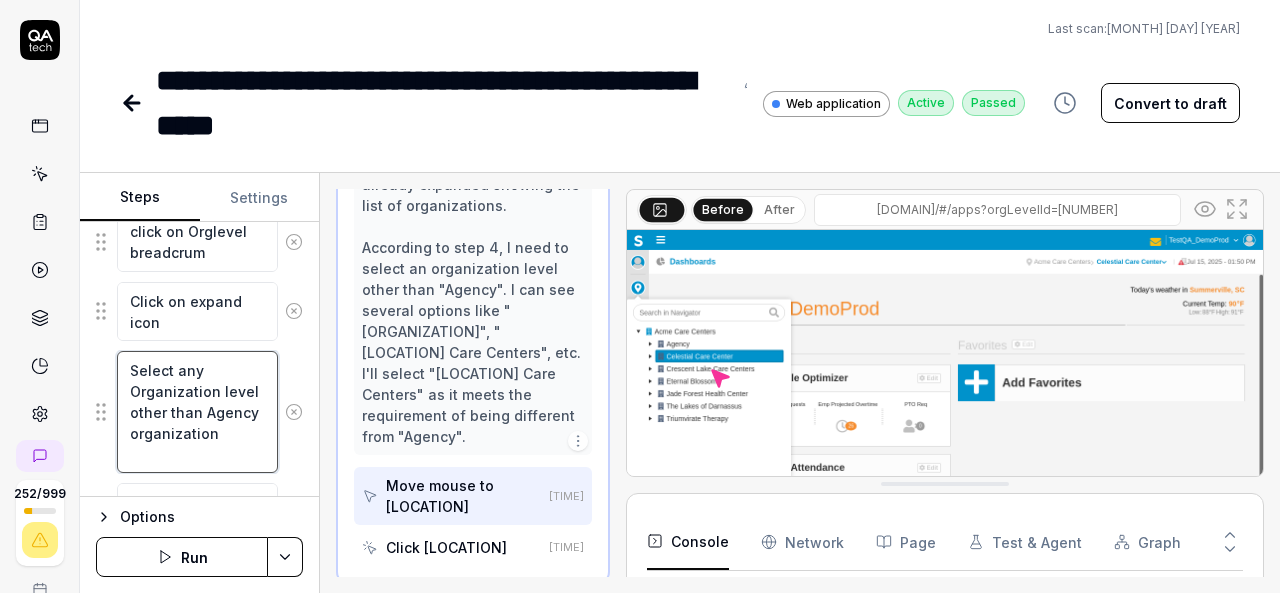 drag, startPoint x: 224, startPoint y: 453, endPoint x: 117, endPoint y: 372, distance: 134.20134 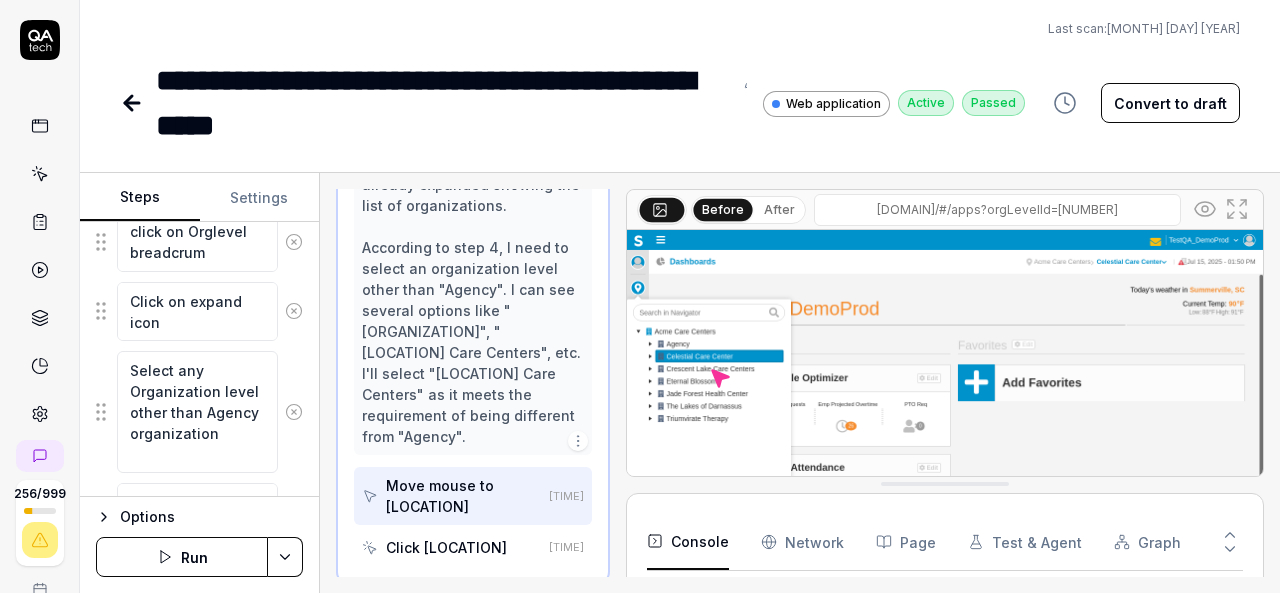 click on "Click [LOCATION]" at bounding box center (446, 547) 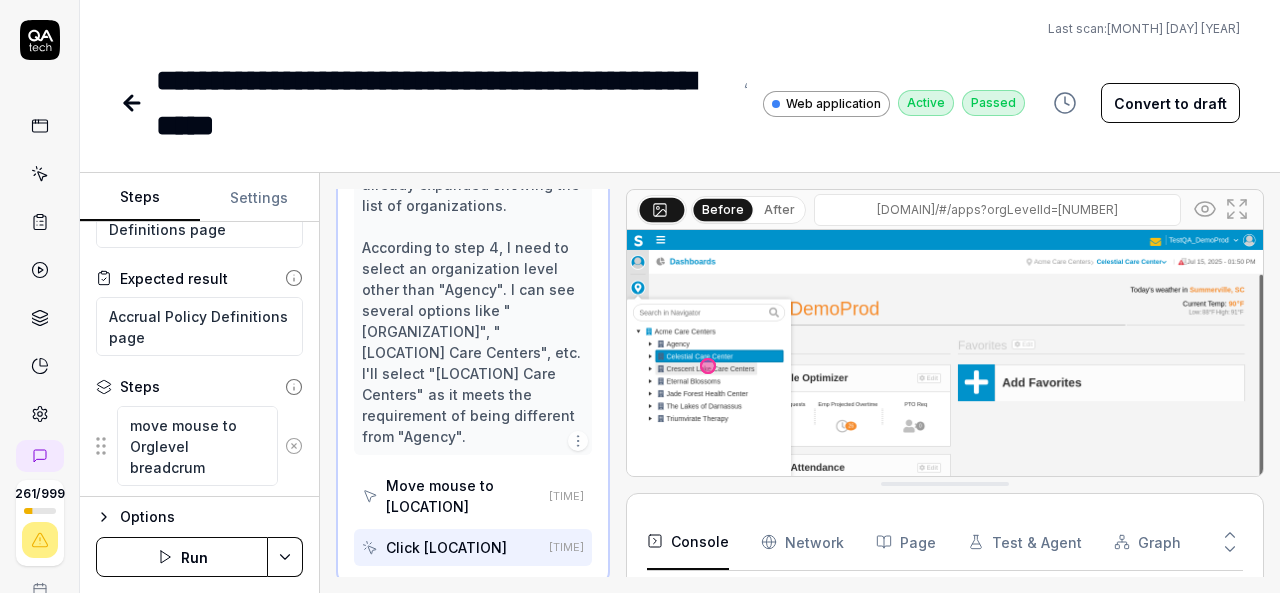 scroll, scrollTop: 0, scrollLeft: 0, axis: both 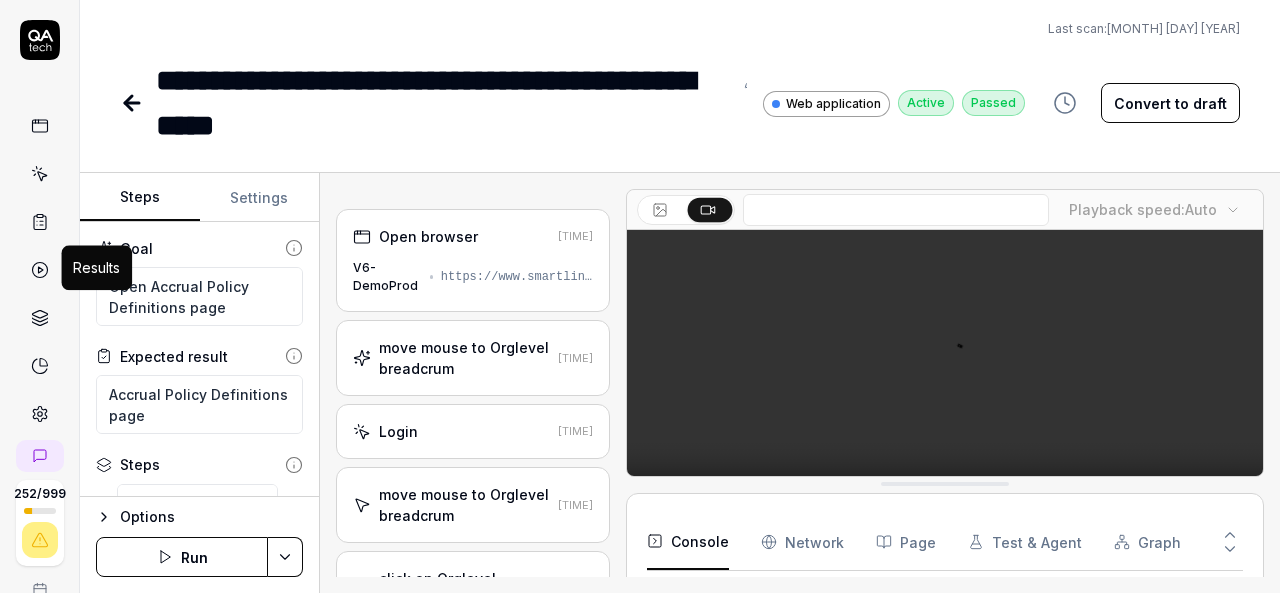 type on "*" 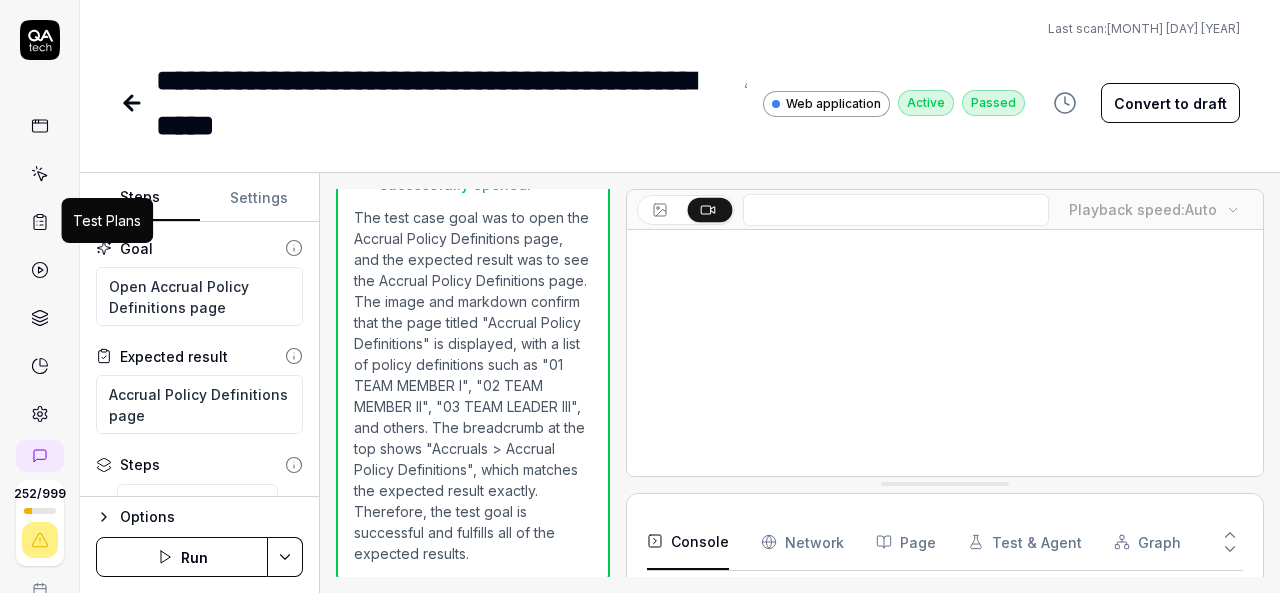 scroll, scrollTop: 1298, scrollLeft: 0, axis: vertical 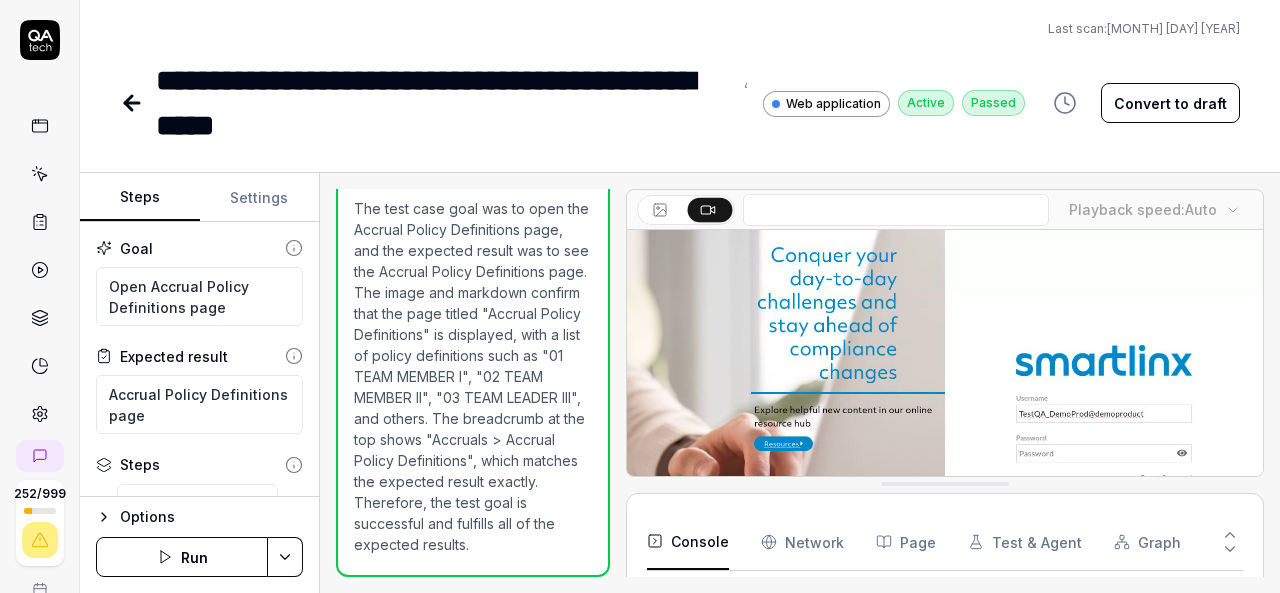 click 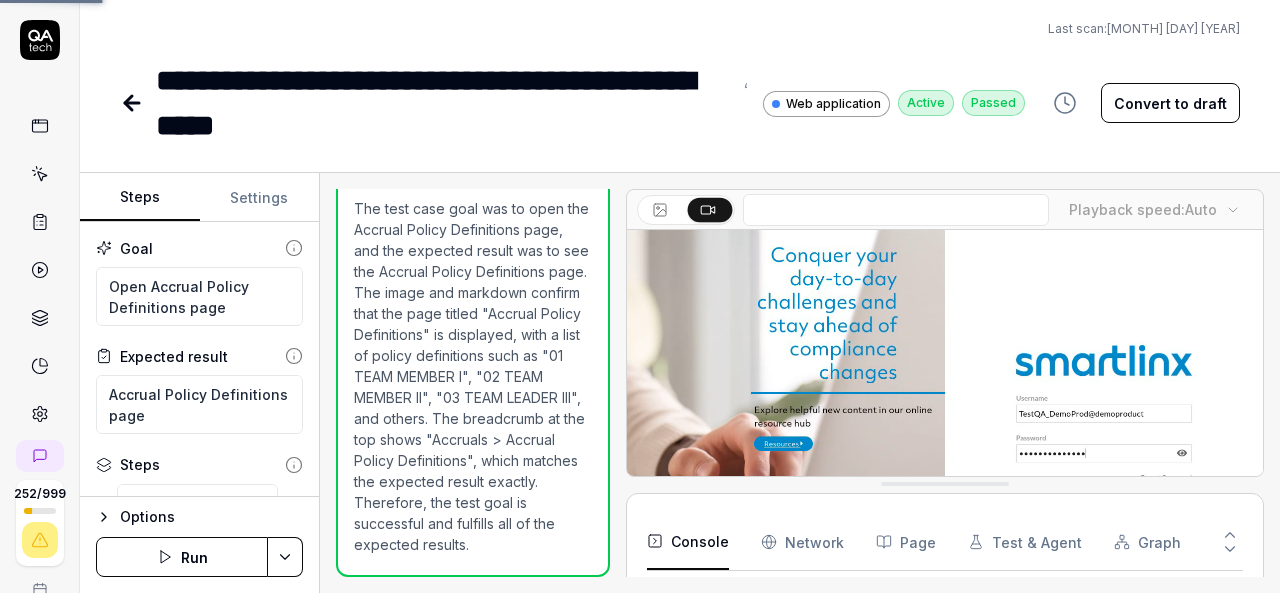 scroll, scrollTop: 130, scrollLeft: 0, axis: vertical 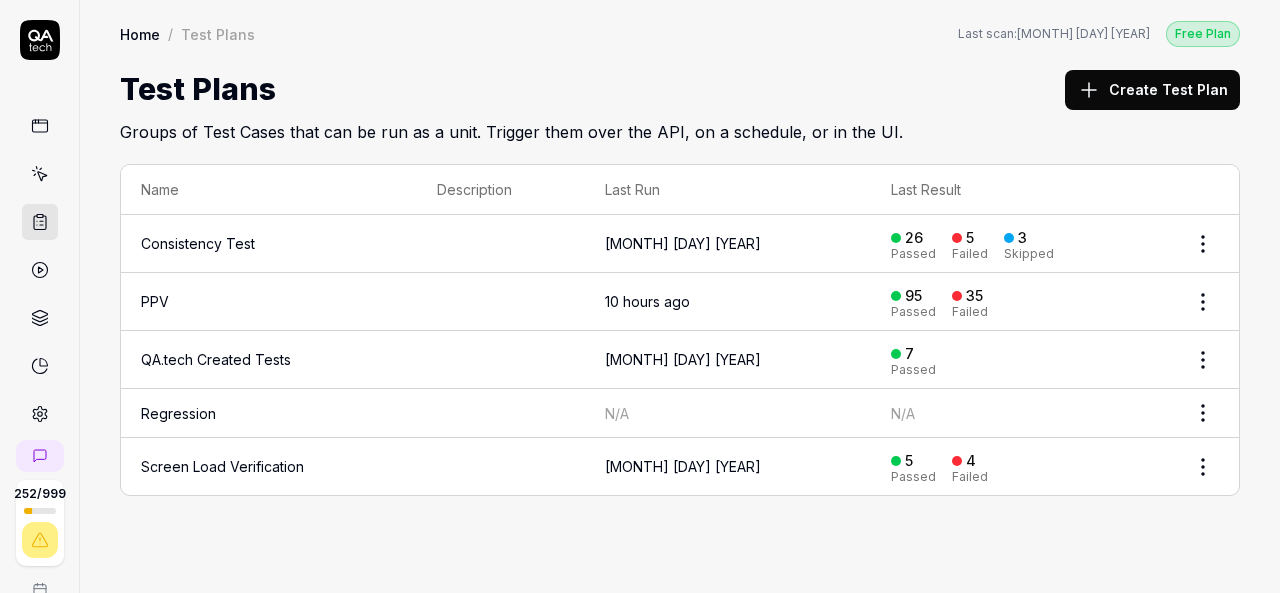 click on "10 hours ago" at bounding box center (728, 302) 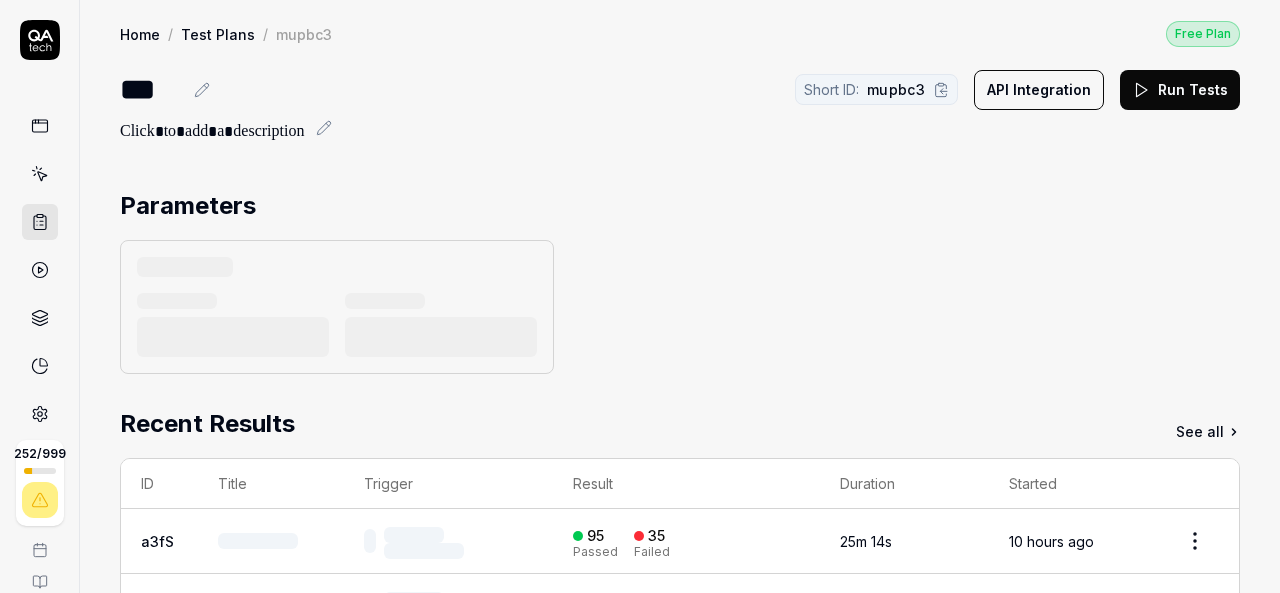 scroll, scrollTop: 0, scrollLeft: 0, axis: both 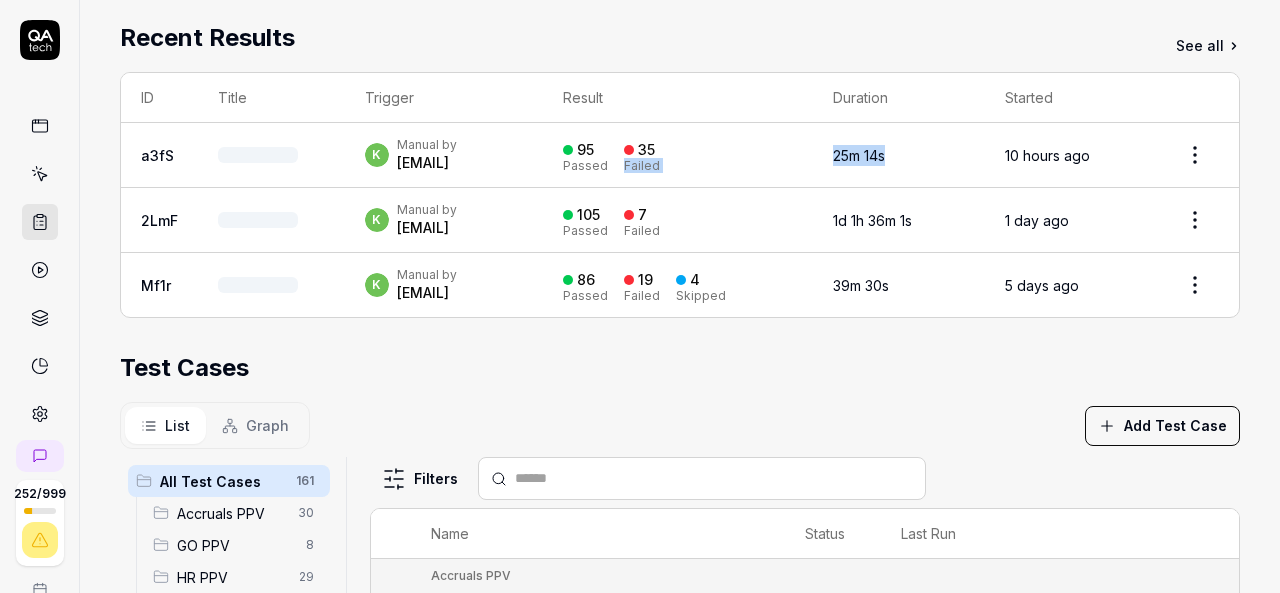 drag, startPoint x: 954, startPoint y: 153, endPoint x: 860, endPoint y: 133, distance: 96.10411 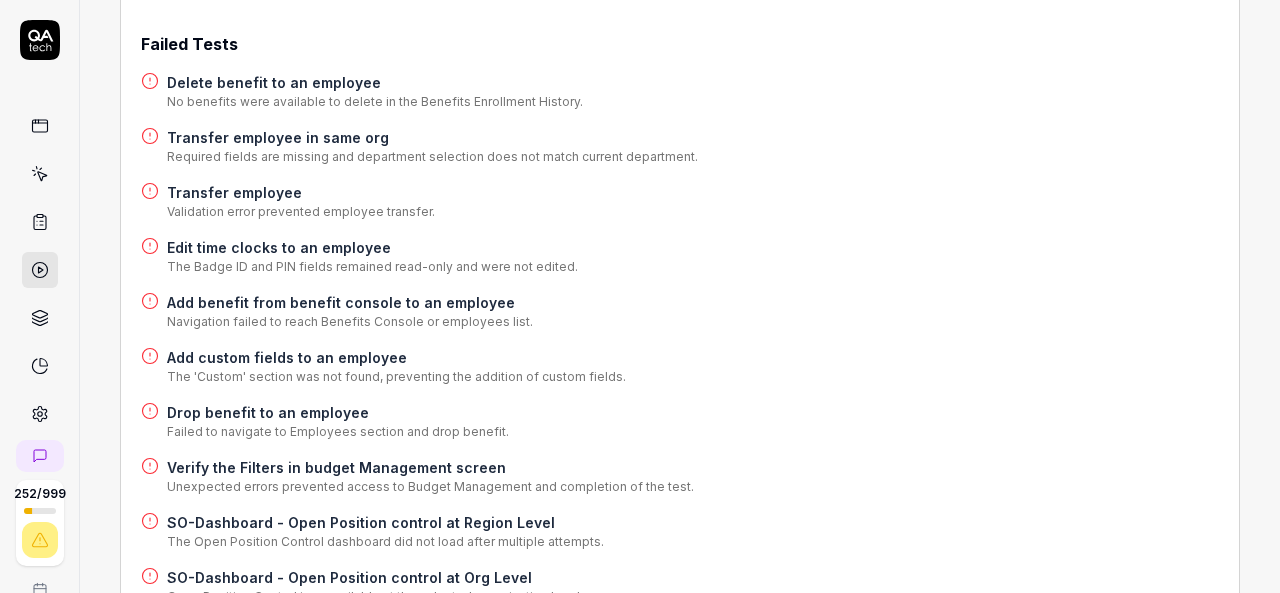 scroll, scrollTop: 0, scrollLeft: 0, axis: both 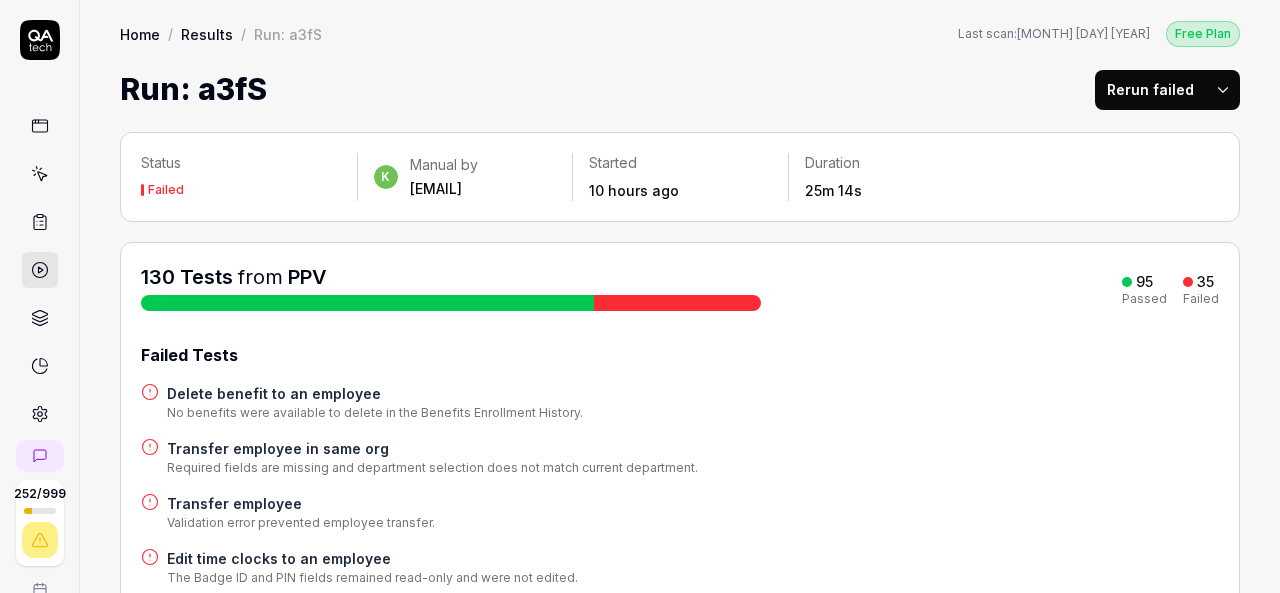 click on "Home / Results / Run: a3fS Free Plan Home / Results / Run: a3fS Last scan:  Jun 5 2025 Free Plan Run: a3fS Rerun failed" at bounding box center (680, 56) 